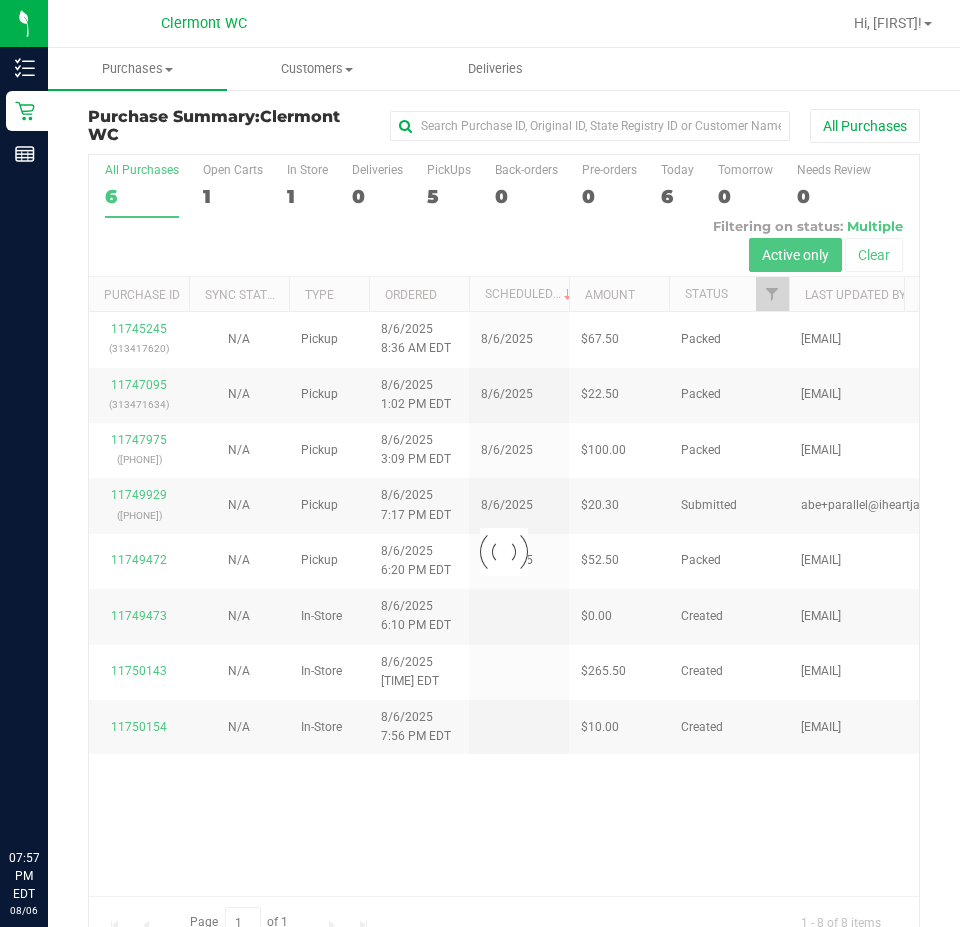 scroll, scrollTop: 0, scrollLeft: 0, axis: both 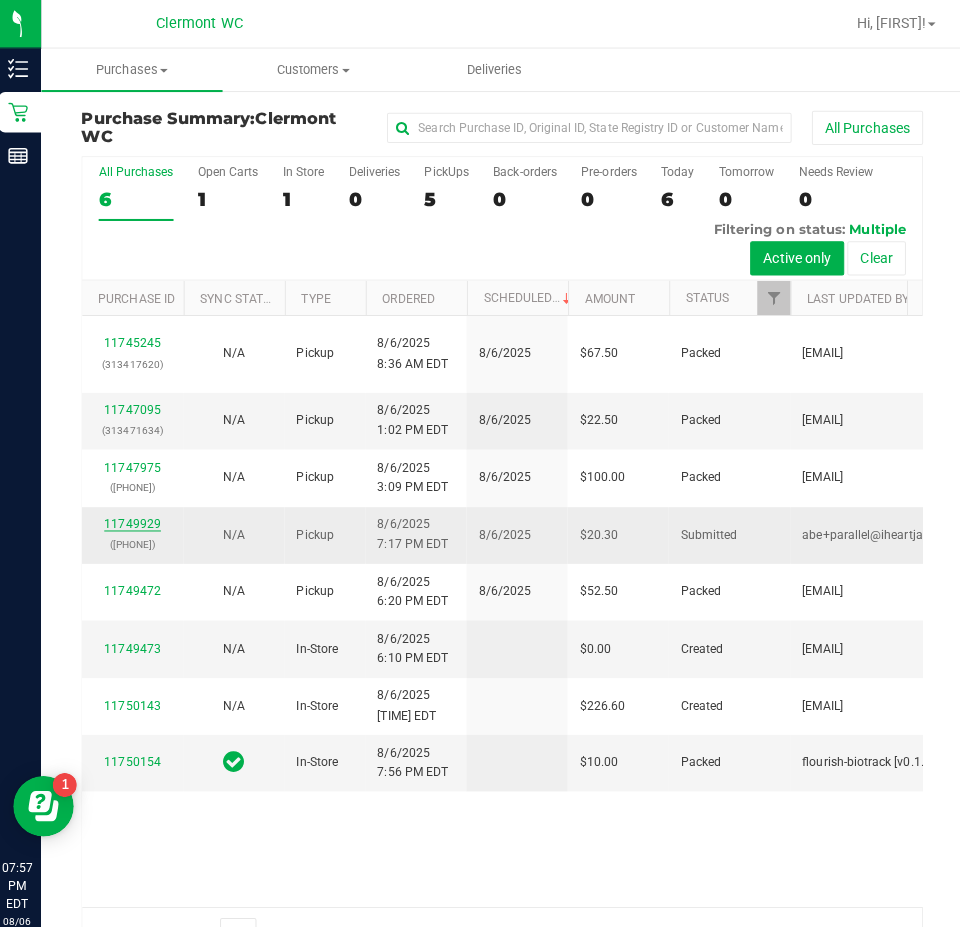 click on "11749929" at bounding box center [139, 518] 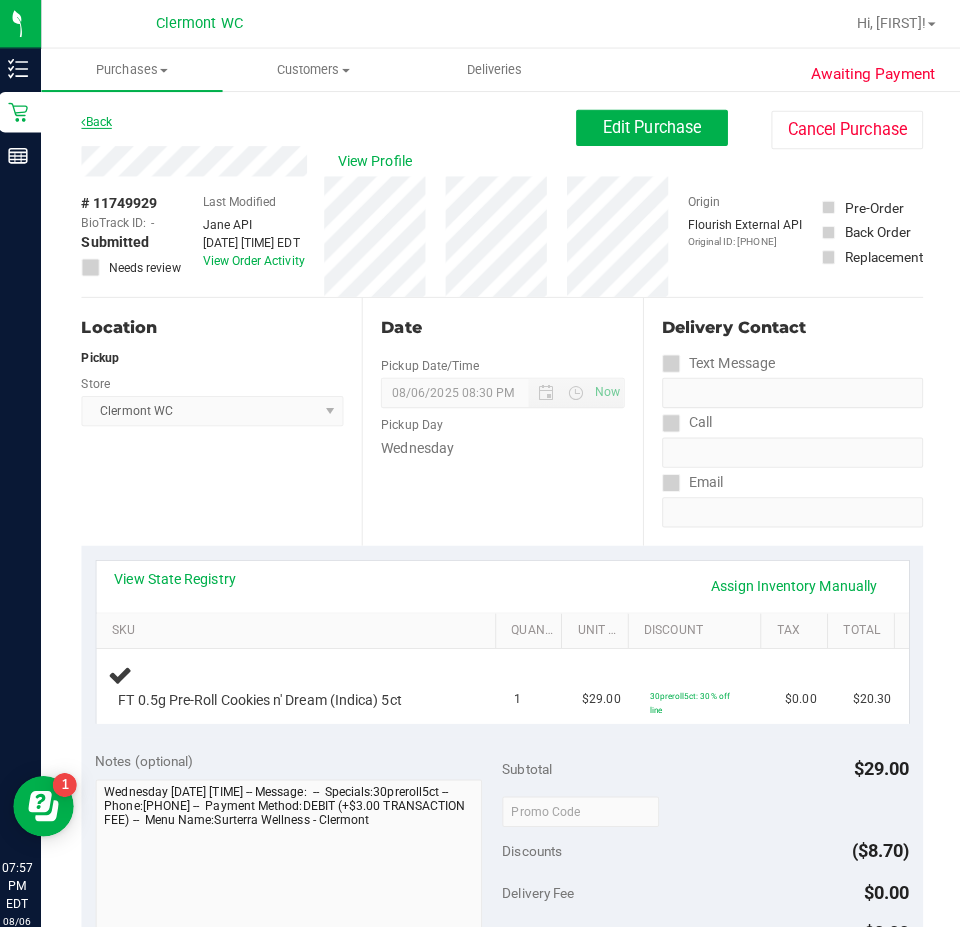 click on "Back" at bounding box center (103, 120) 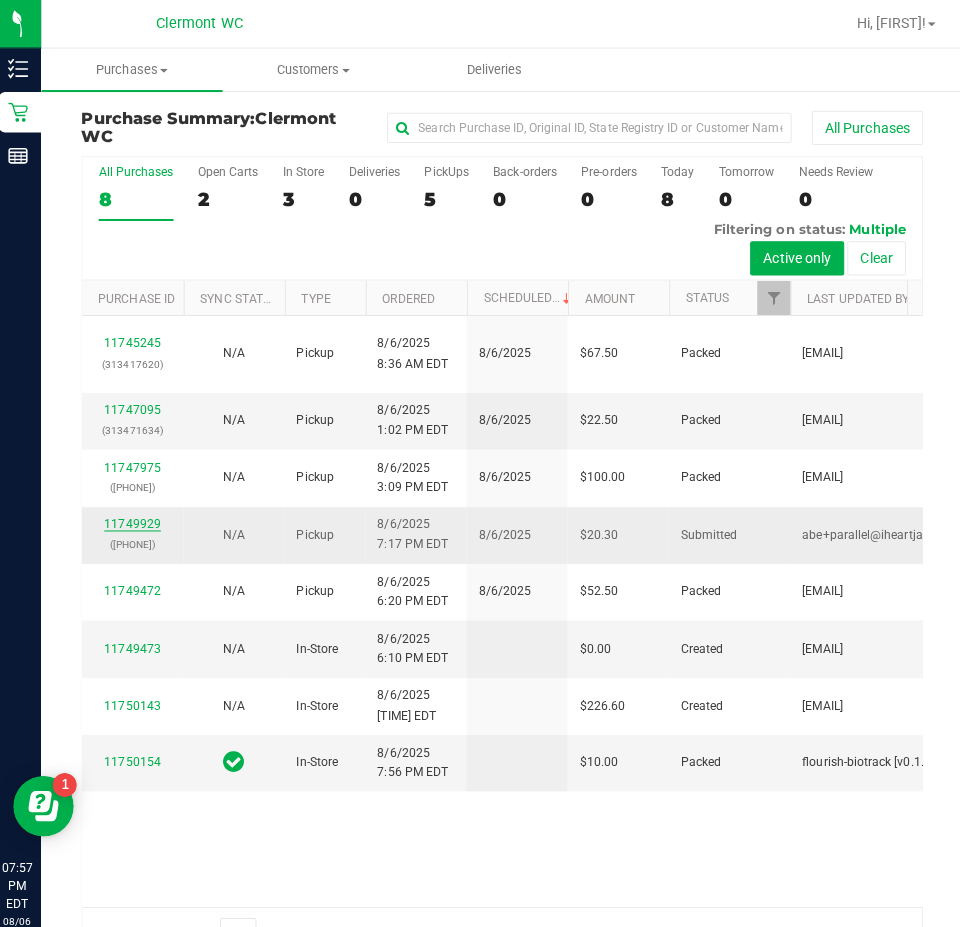 click on "11749929" at bounding box center (139, 518) 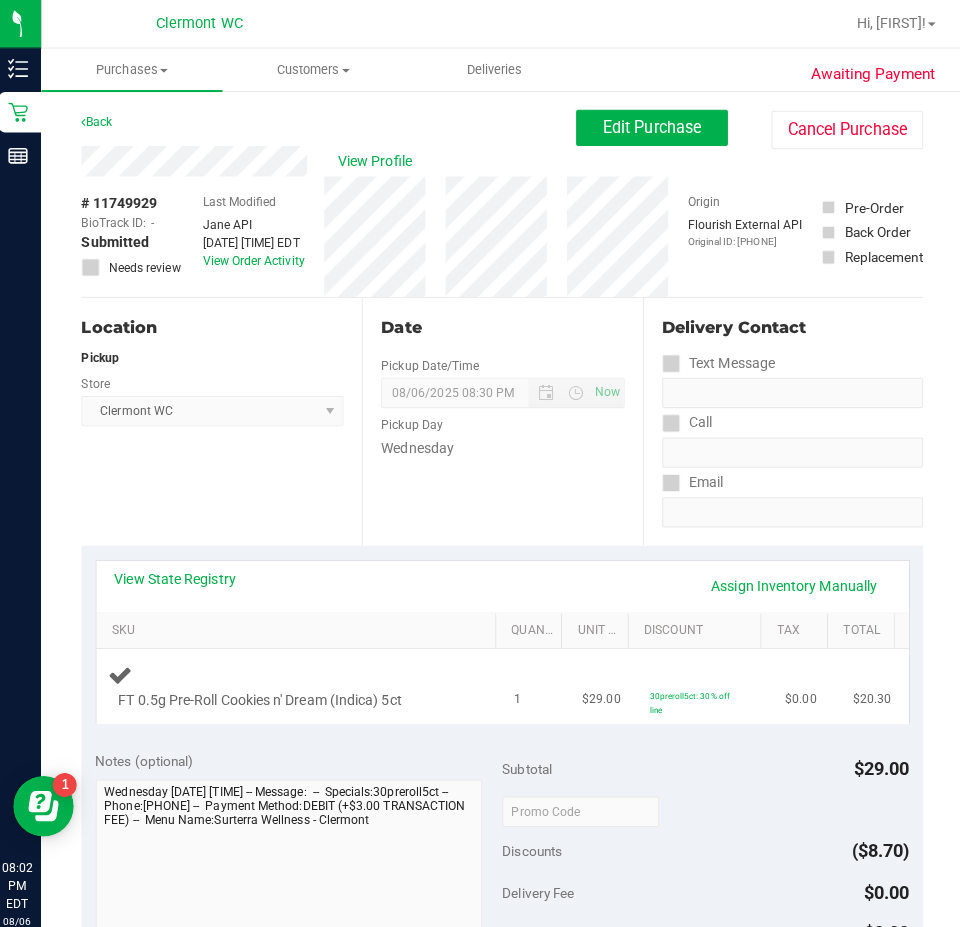 click on "30preroll5ct:
30%
off
line" at bounding box center [705, 678] 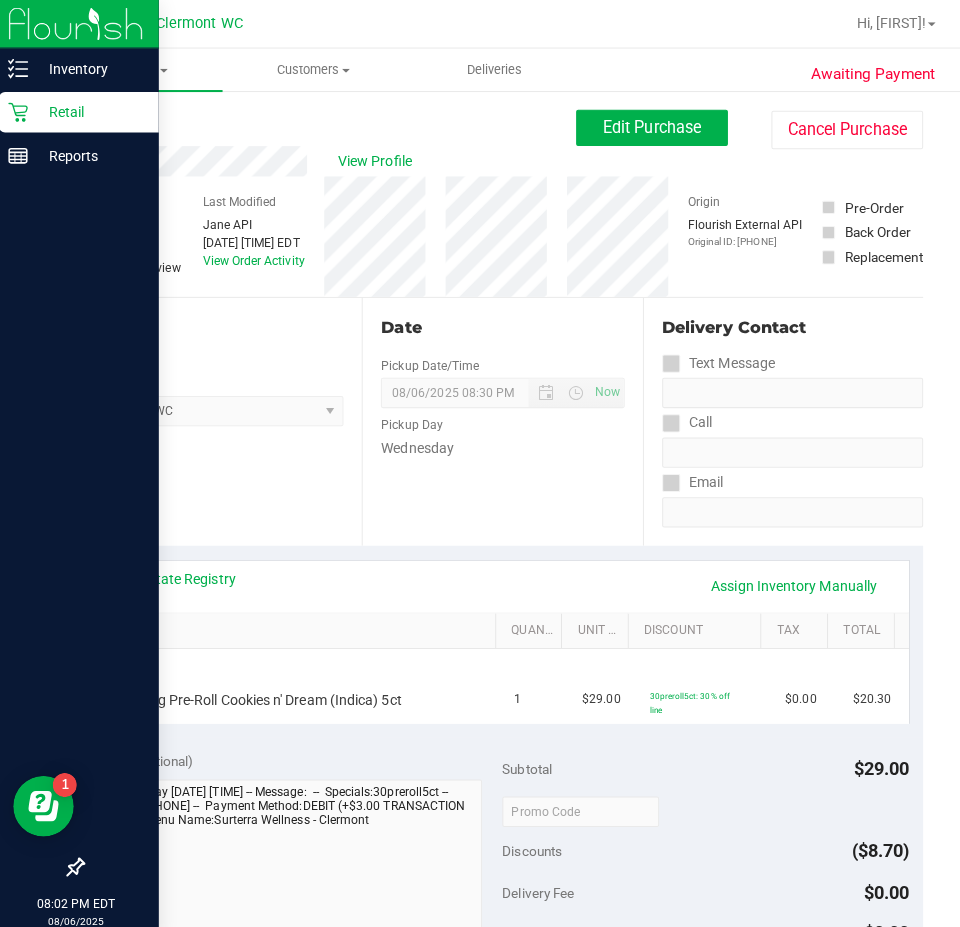 click on "Retail" at bounding box center (85, 111) 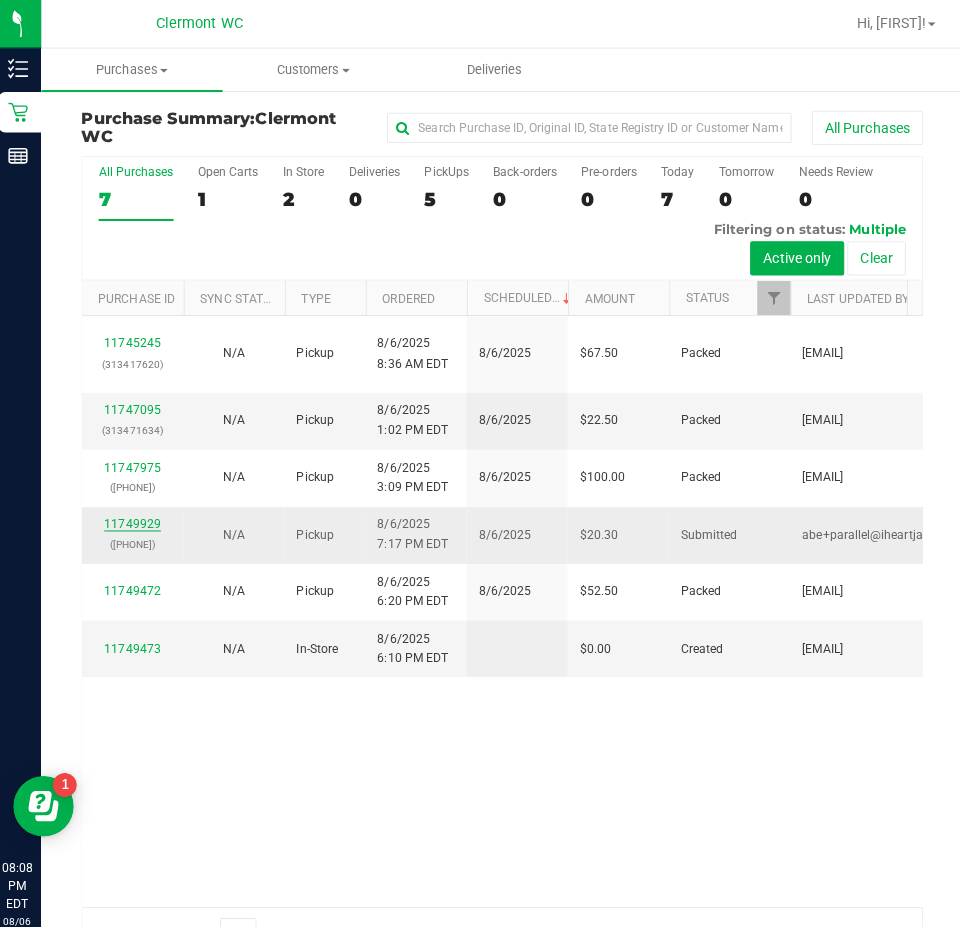 click on "11749929" at bounding box center (139, 518) 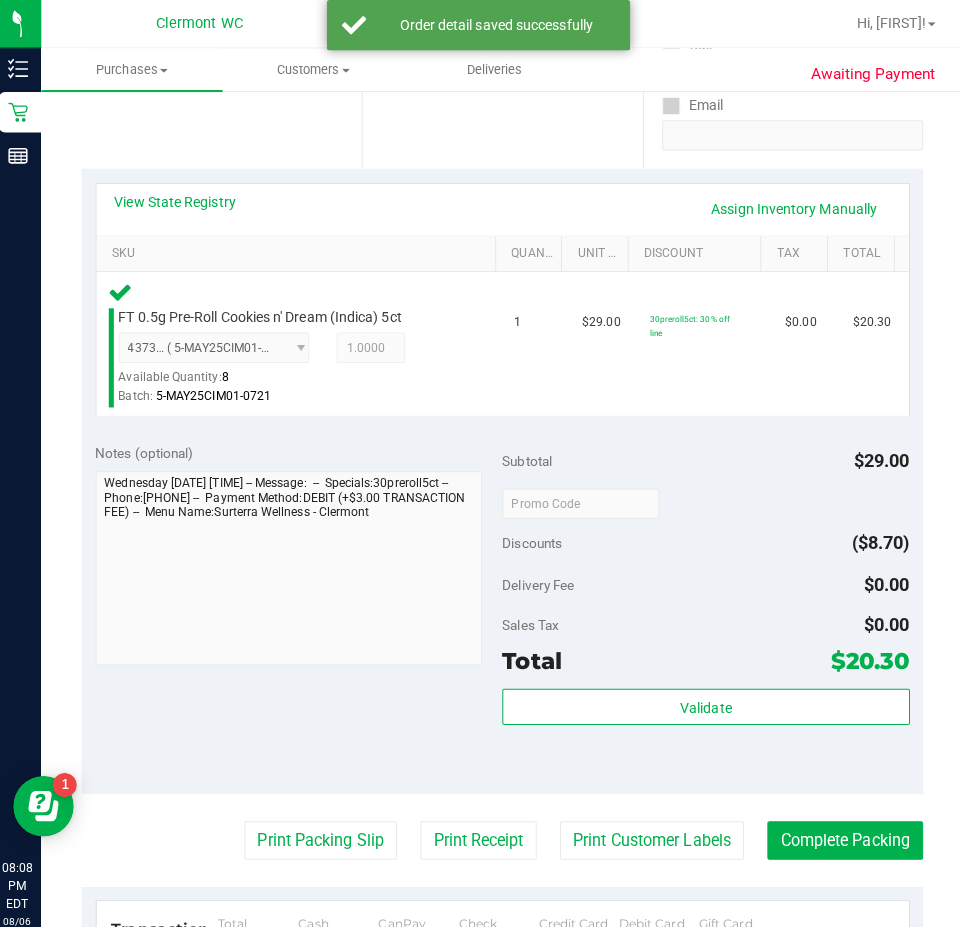 scroll, scrollTop: 400, scrollLeft: 0, axis: vertical 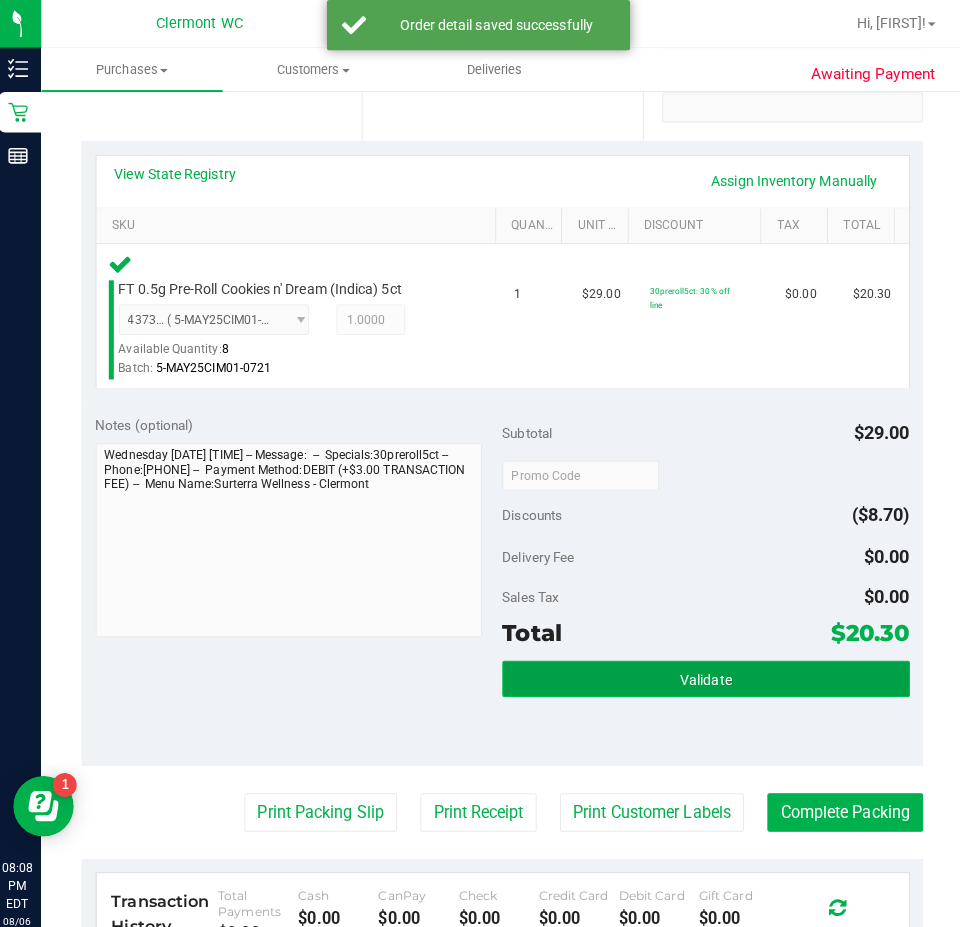 click on "Validate" at bounding box center (705, 671) 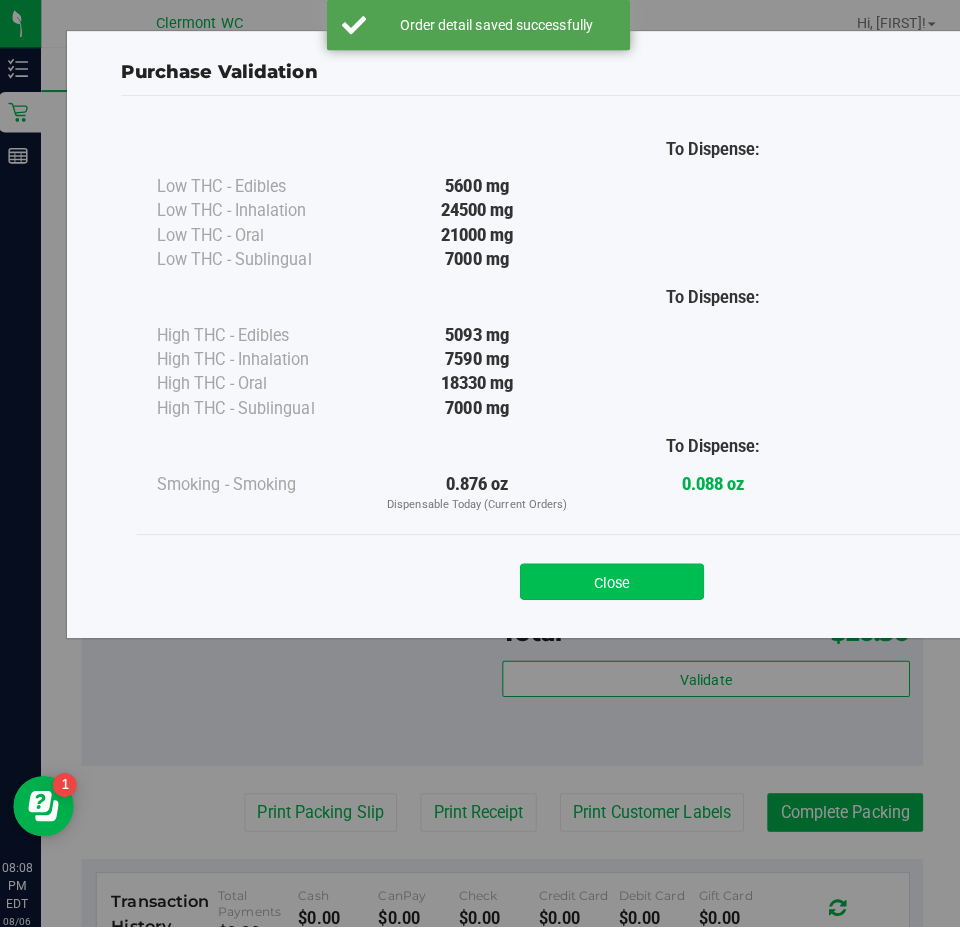 click on "Close" at bounding box center [612, 575] 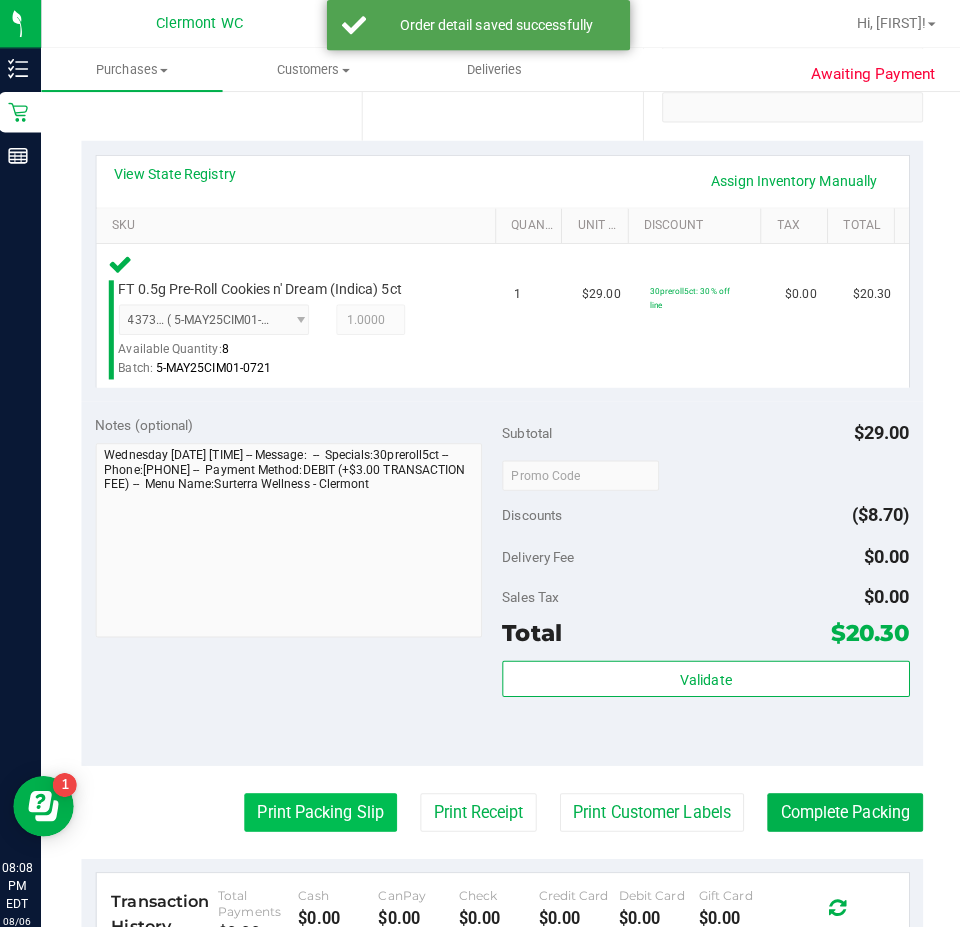 click on "Print Packing Slip" at bounding box center (324, 803) 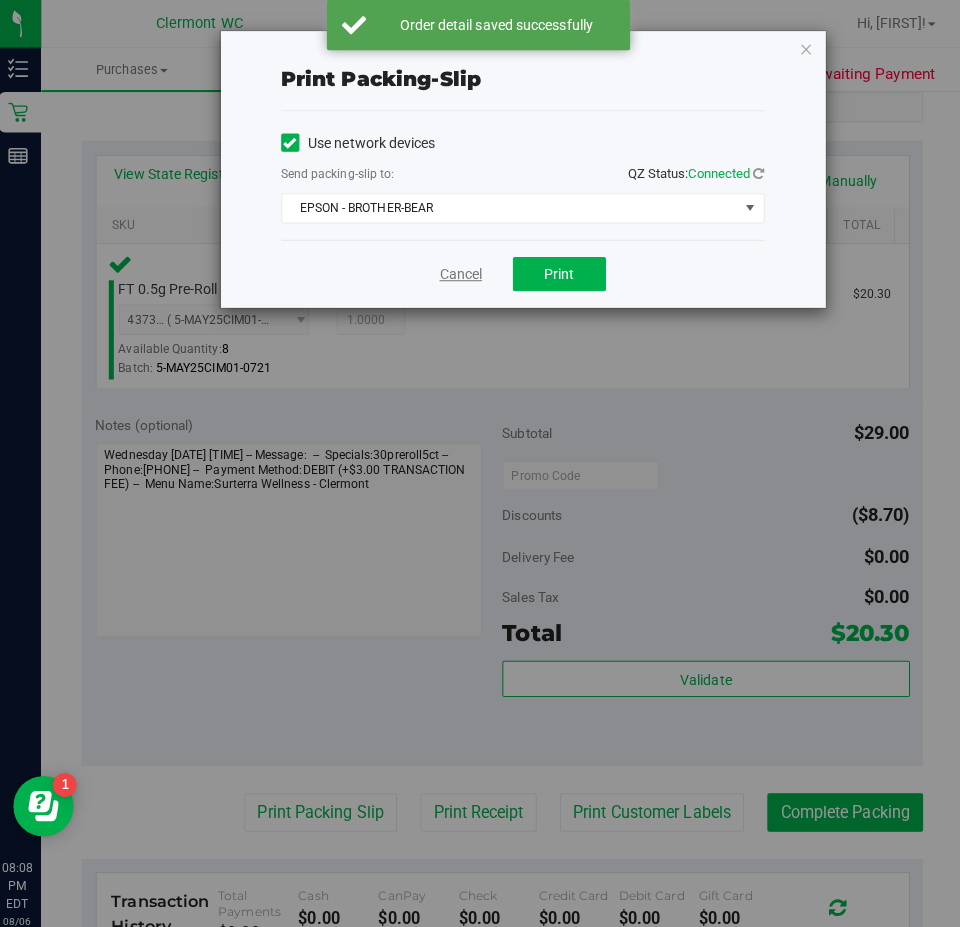 click on "Cancel" at bounding box center [463, 271] 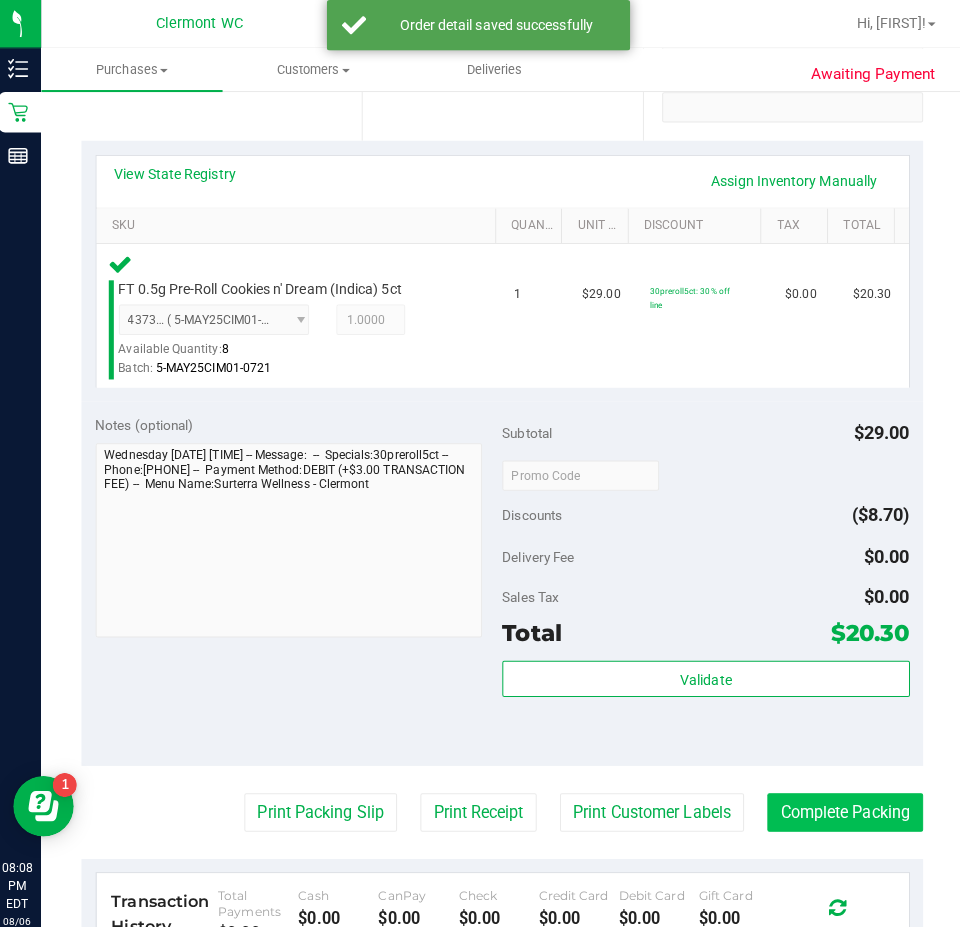 click on "Complete Packing" at bounding box center (843, 803) 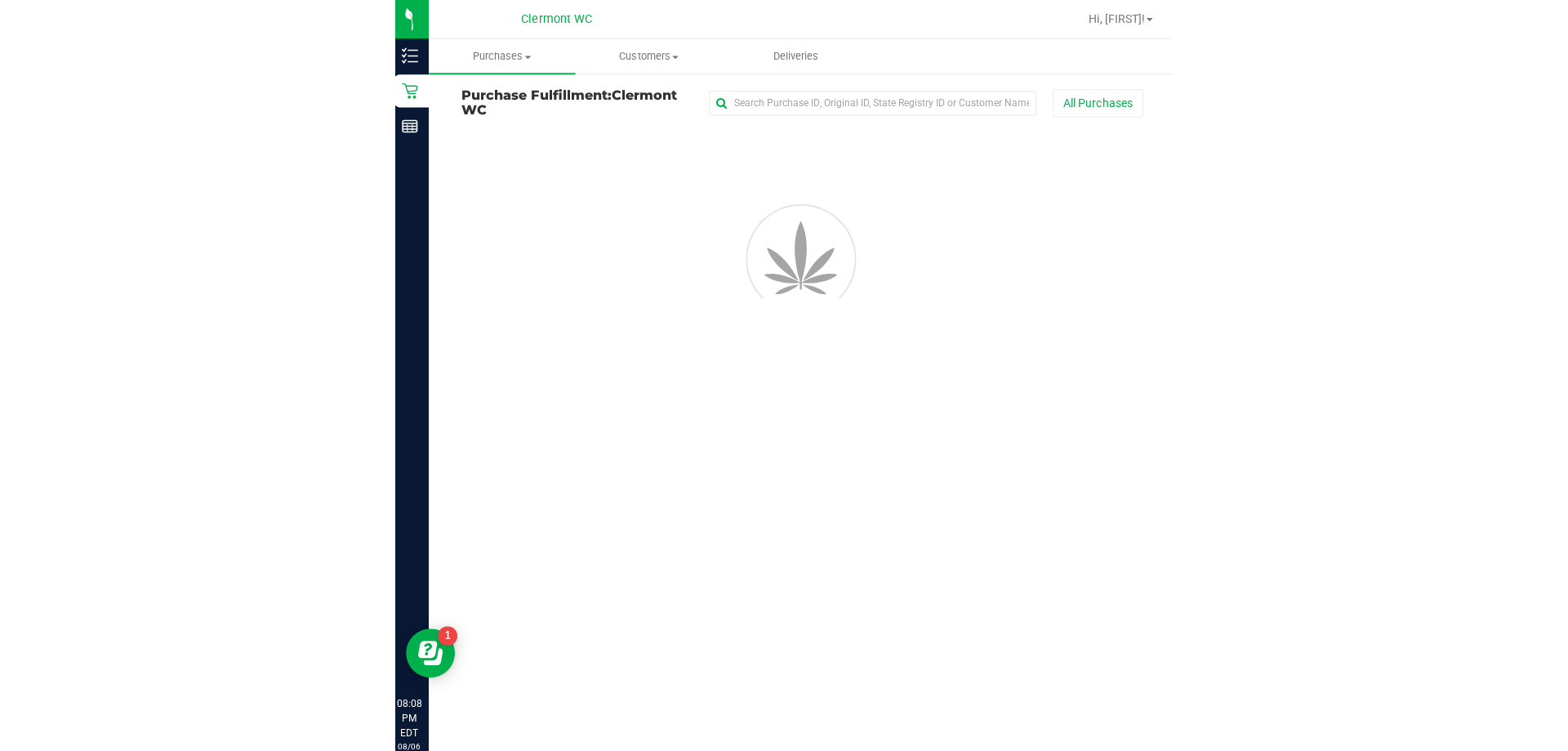 scroll, scrollTop: 0, scrollLeft: 0, axis: both 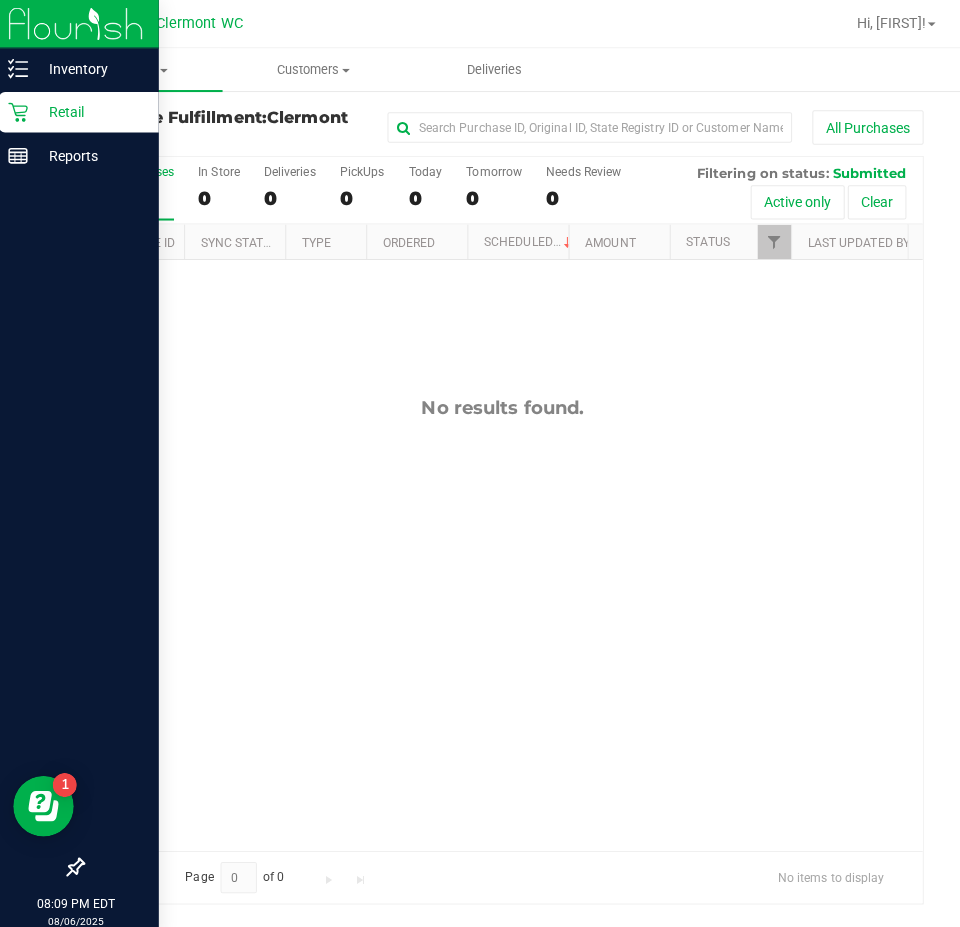 click at bounding box center (82, 24) 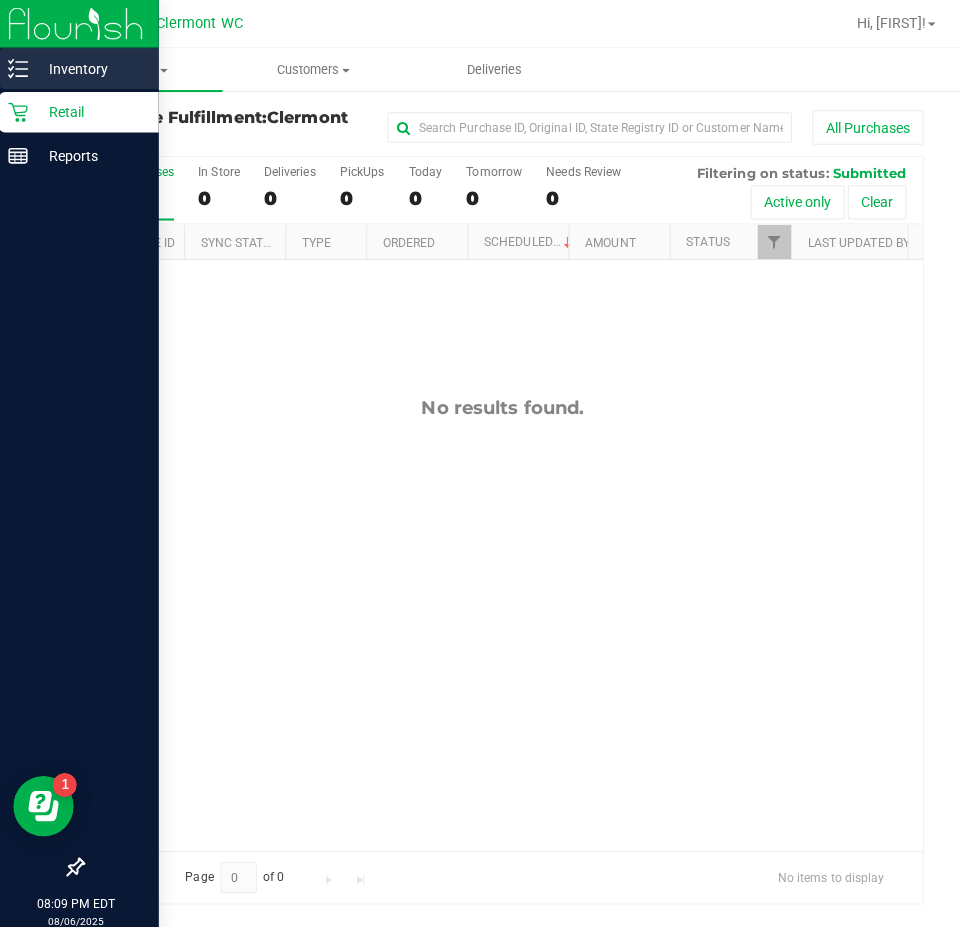 click 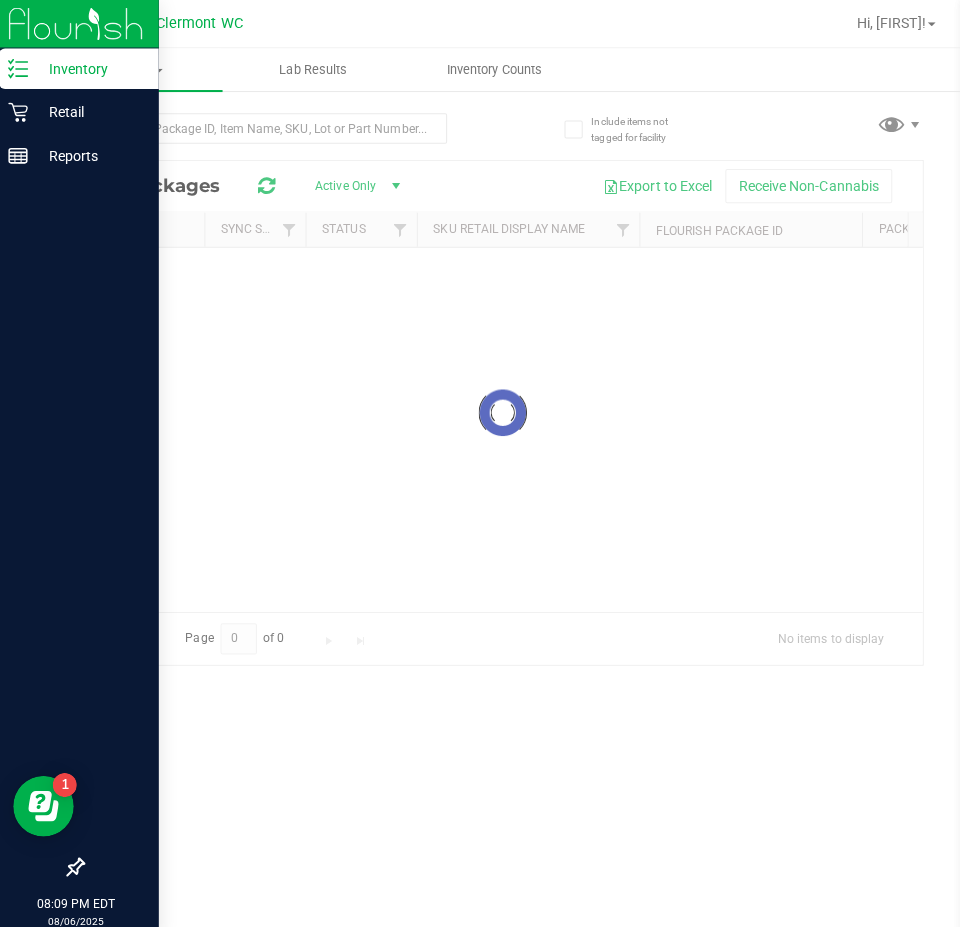 click 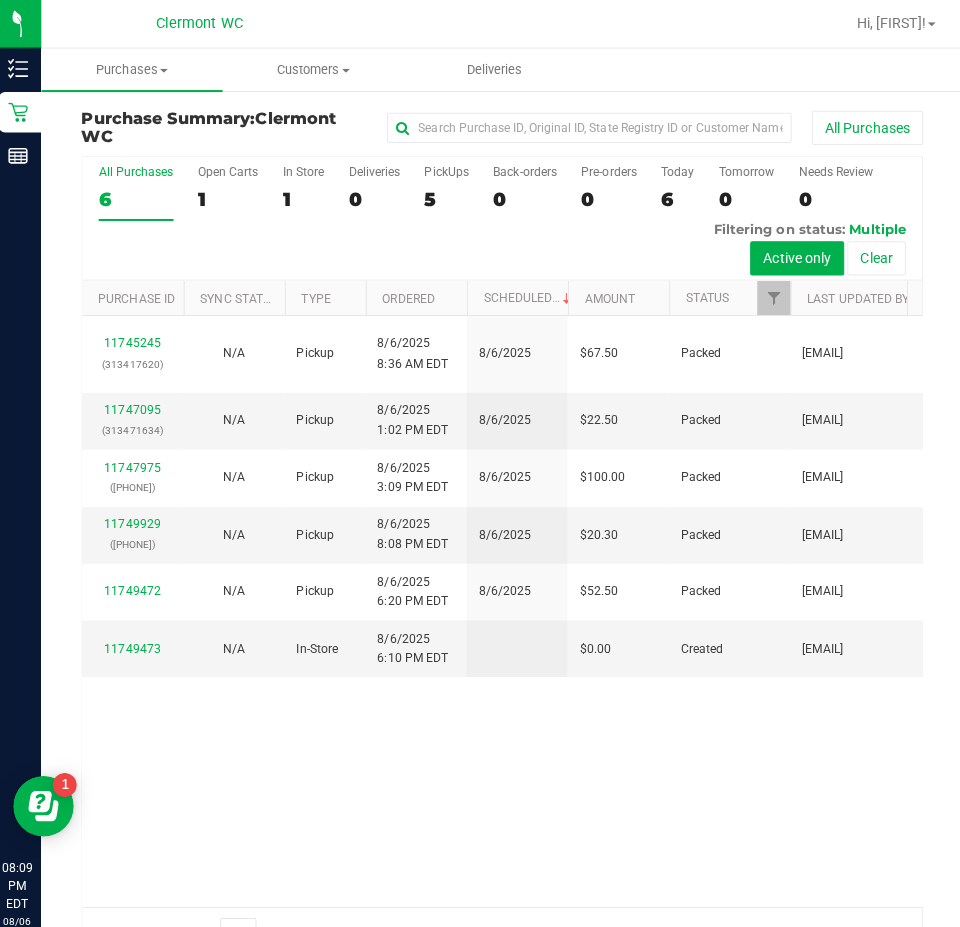 click on "( [PHONE] )
N/A
Pickup [DATE] [TIME] EDT [DATE]
$67.50
Packed [EMAIL]
( [PHONE] )
N/A
Pickup [DATE] [TIME] EDT [DATE]
$22.50
Packed [EMAIL]
( [PHONE] )
N/A
Pickup [DATE] [TIME] EDT [DATE]
$100.00
Packed [EMAIL]" at bounding box center [504, 604] 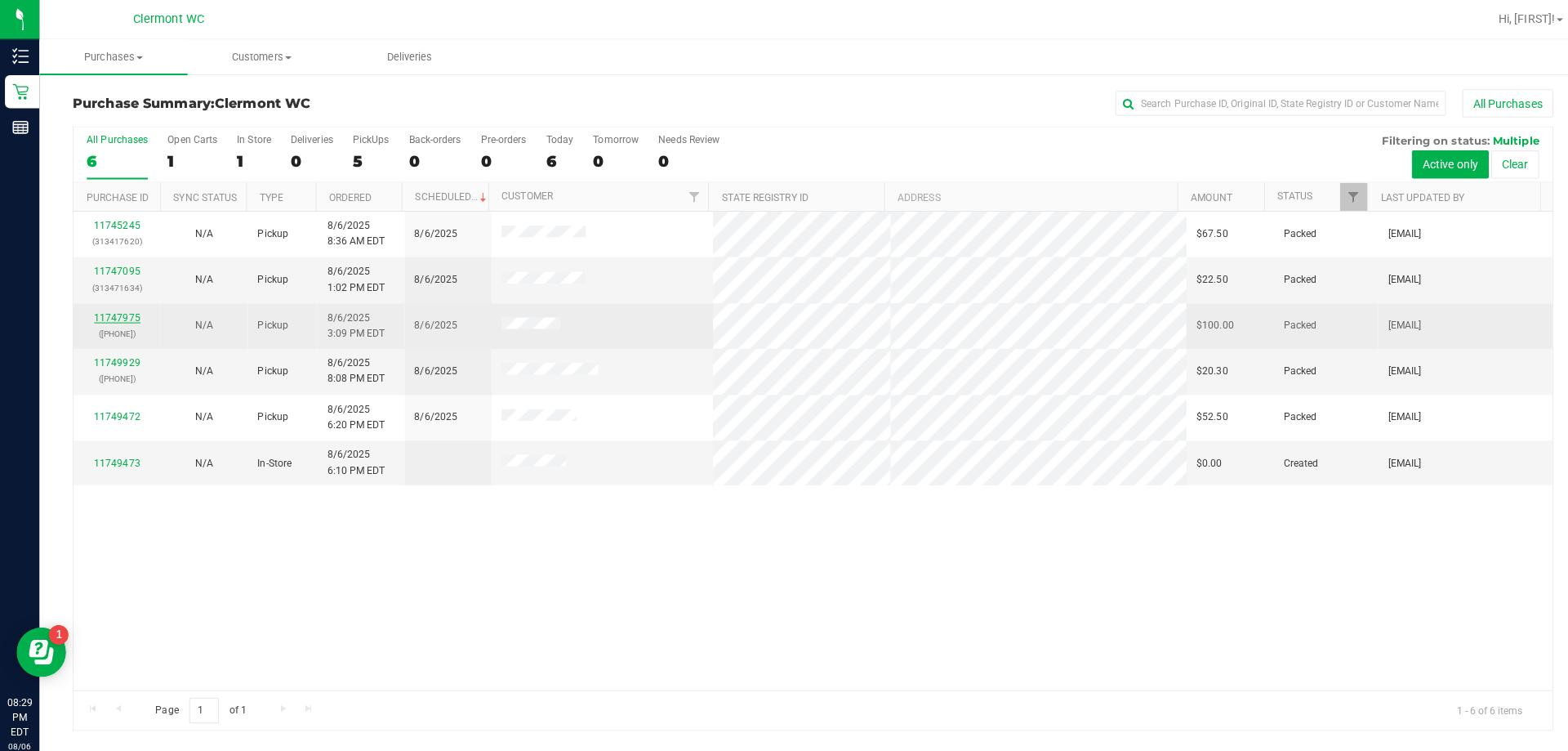 click on "11747975" at bounding box center (116, 314) 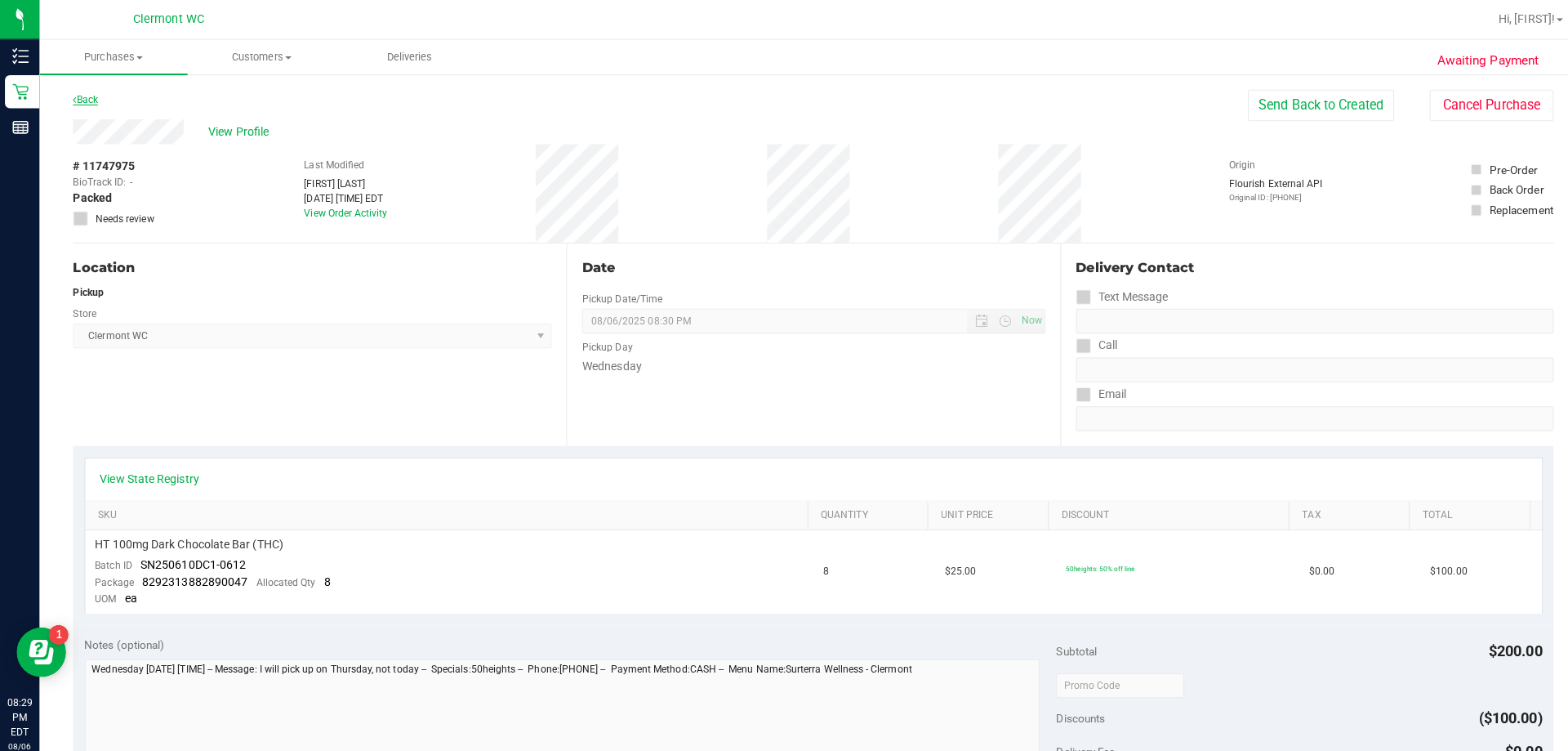 click on "Back" at bounding box center (84, 98) 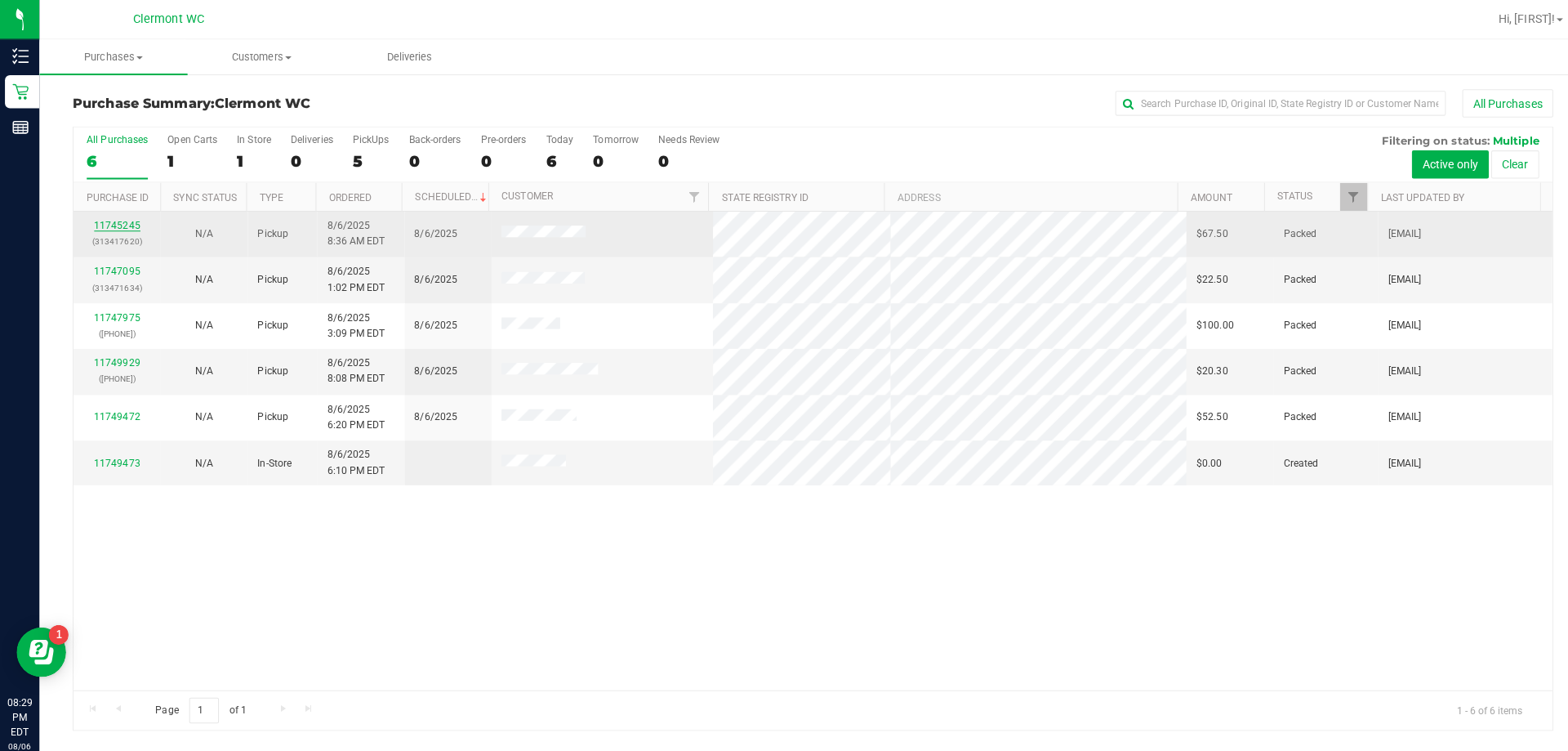 click on "11745245" at bounding box center [116, 223] 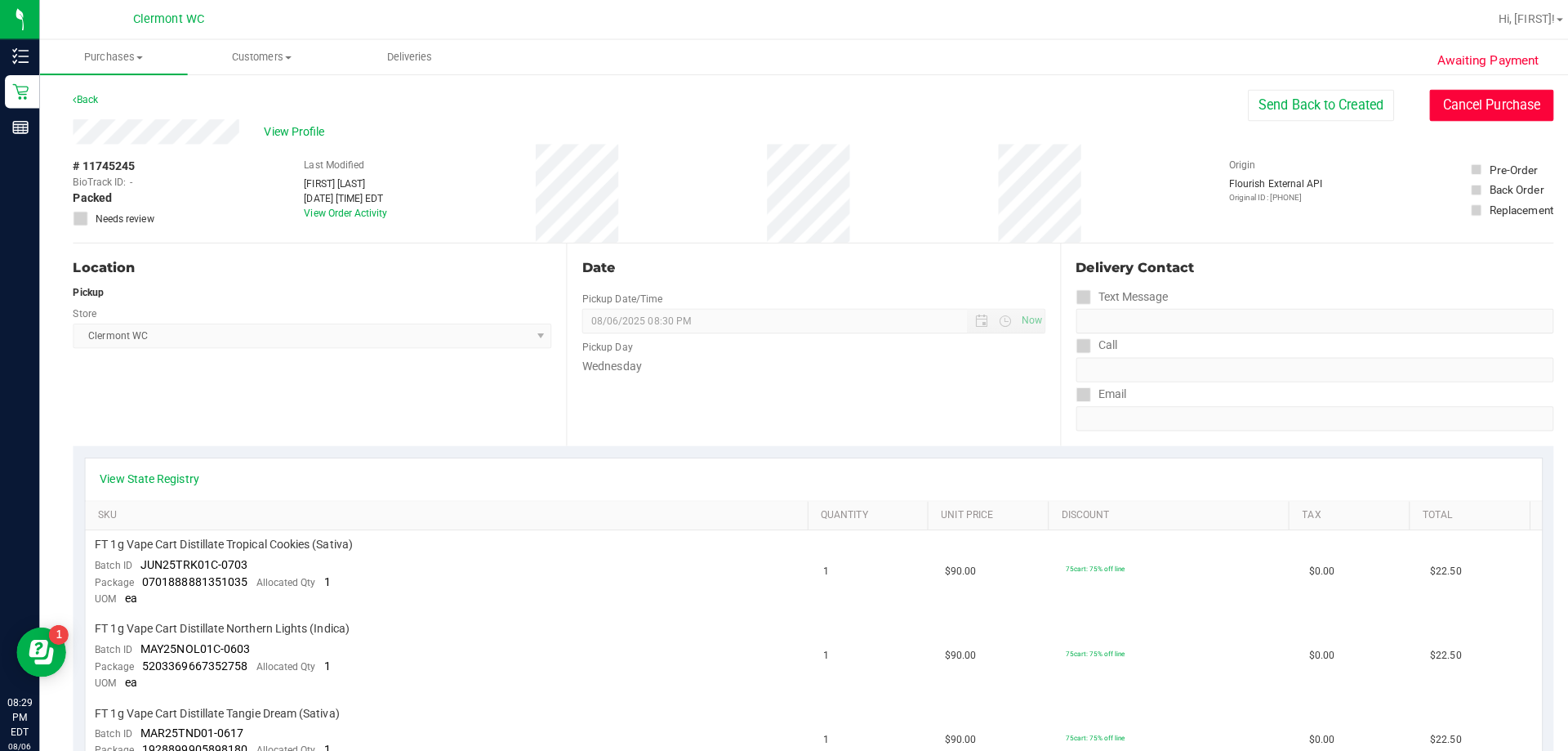 click on "Cancel Purchase" at bounding box center (1474, 104) 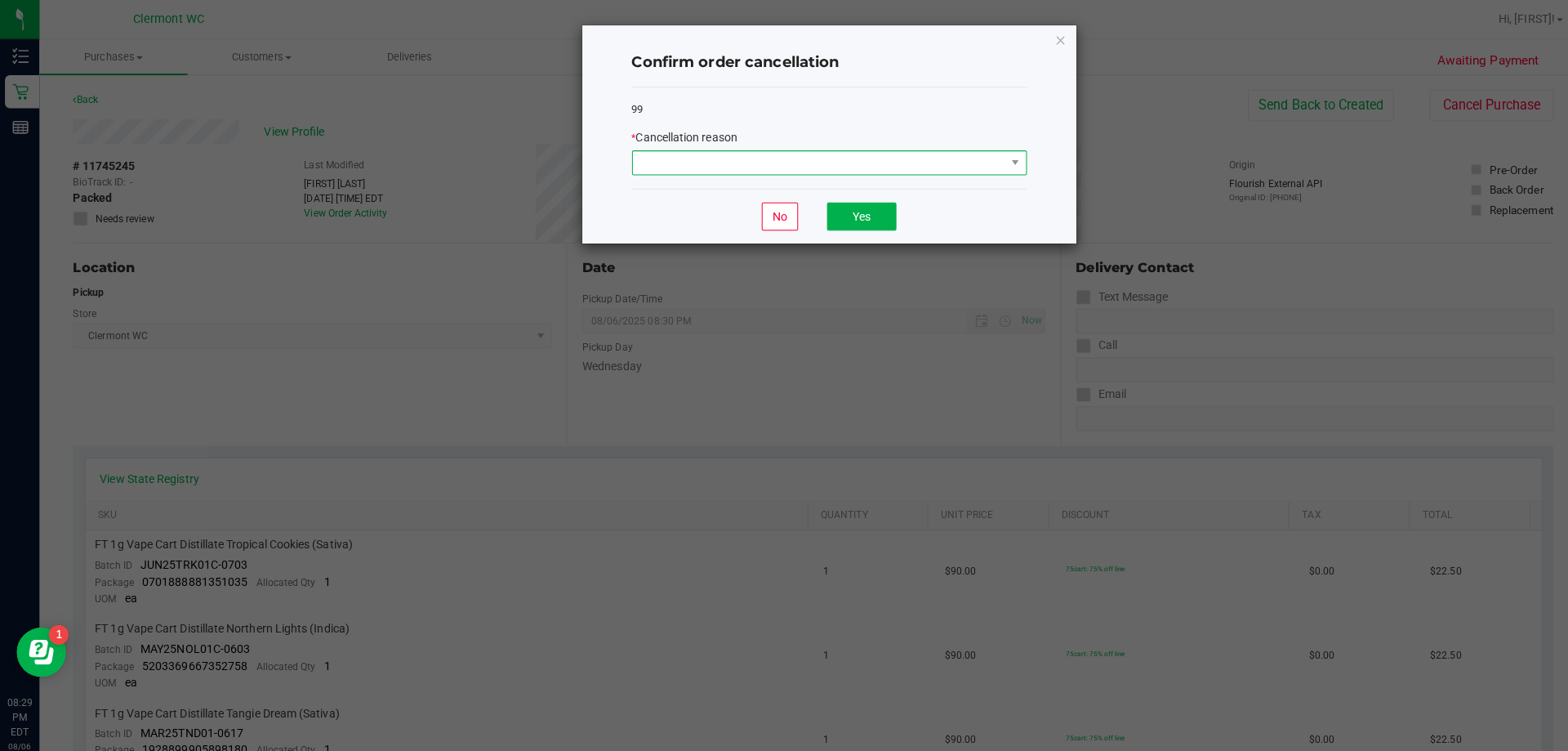 click at bounding box center [809, 161] 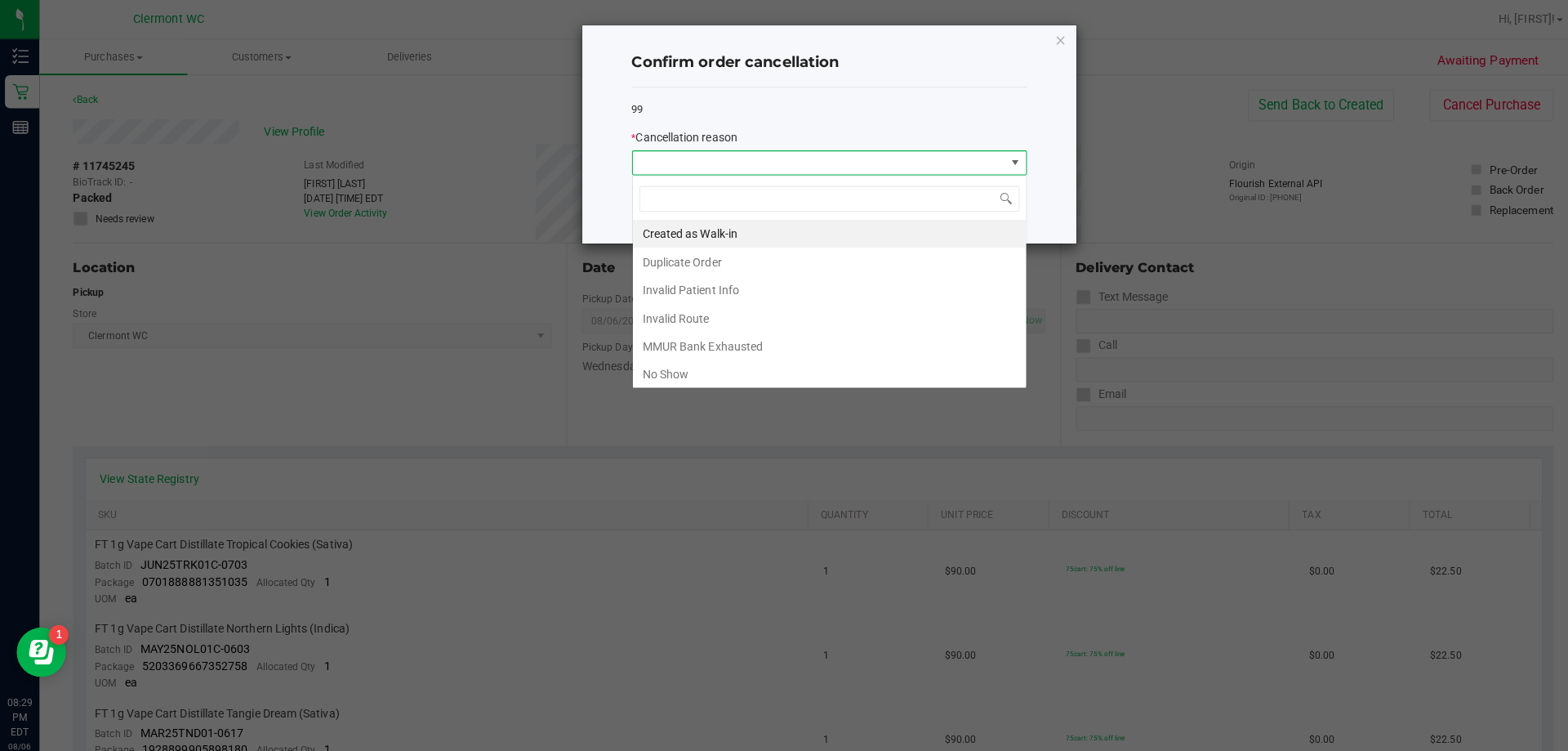 scroll, scrollTop: 81695, scrollLeft: 81276, axis: both 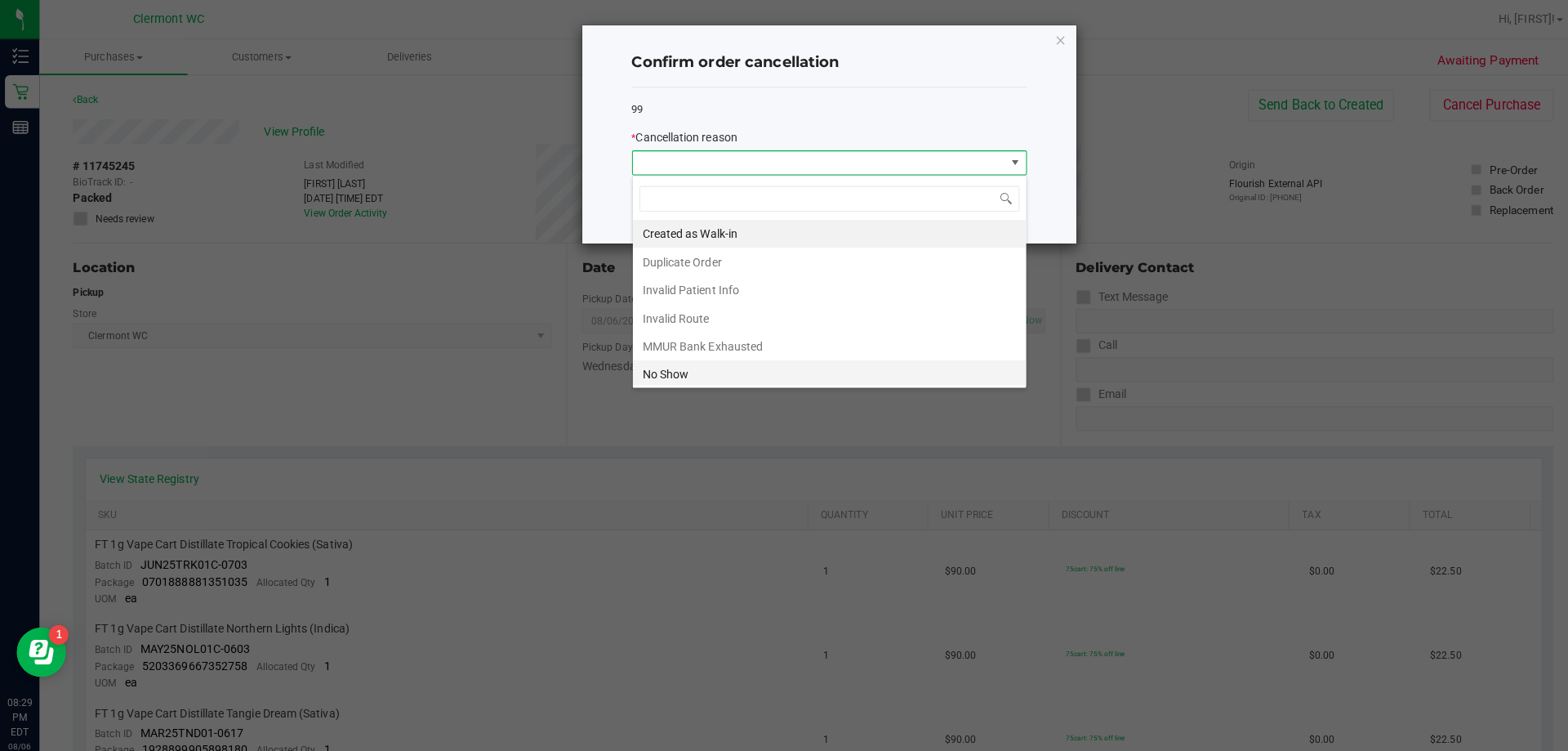 click on "No Show" at bounding box center (820, 370) 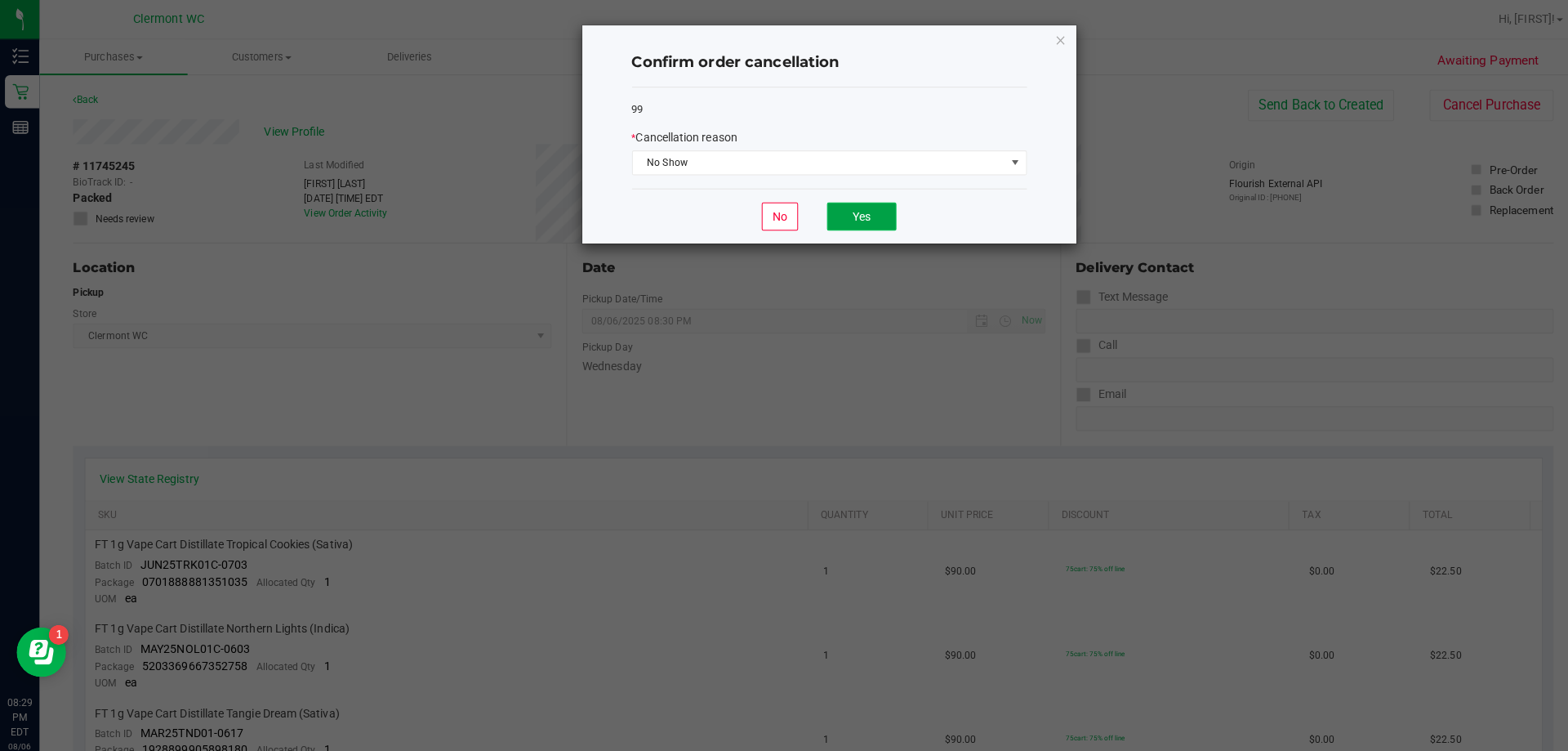 click on "Yes" 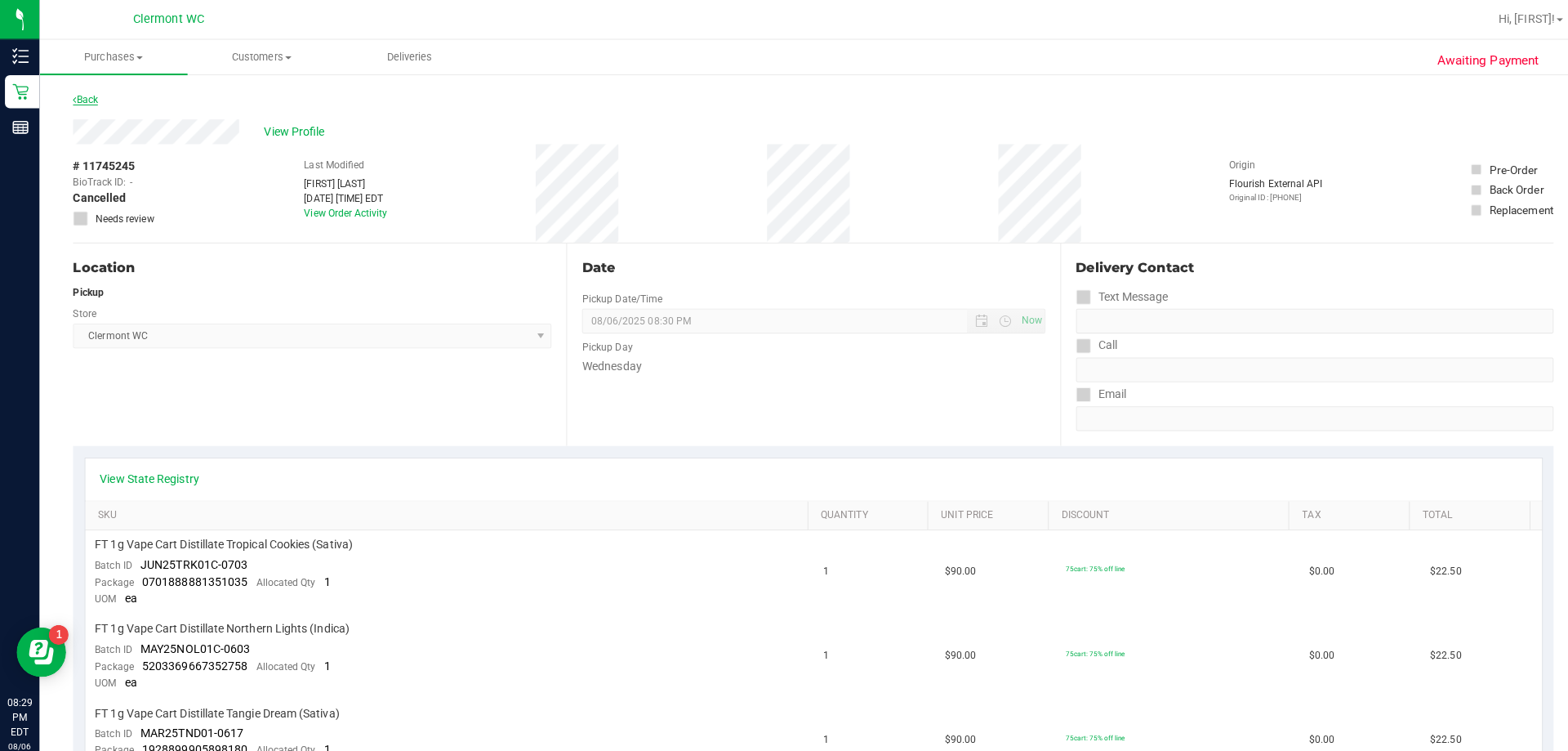 click on "Back" at bounding box center (84, 98) 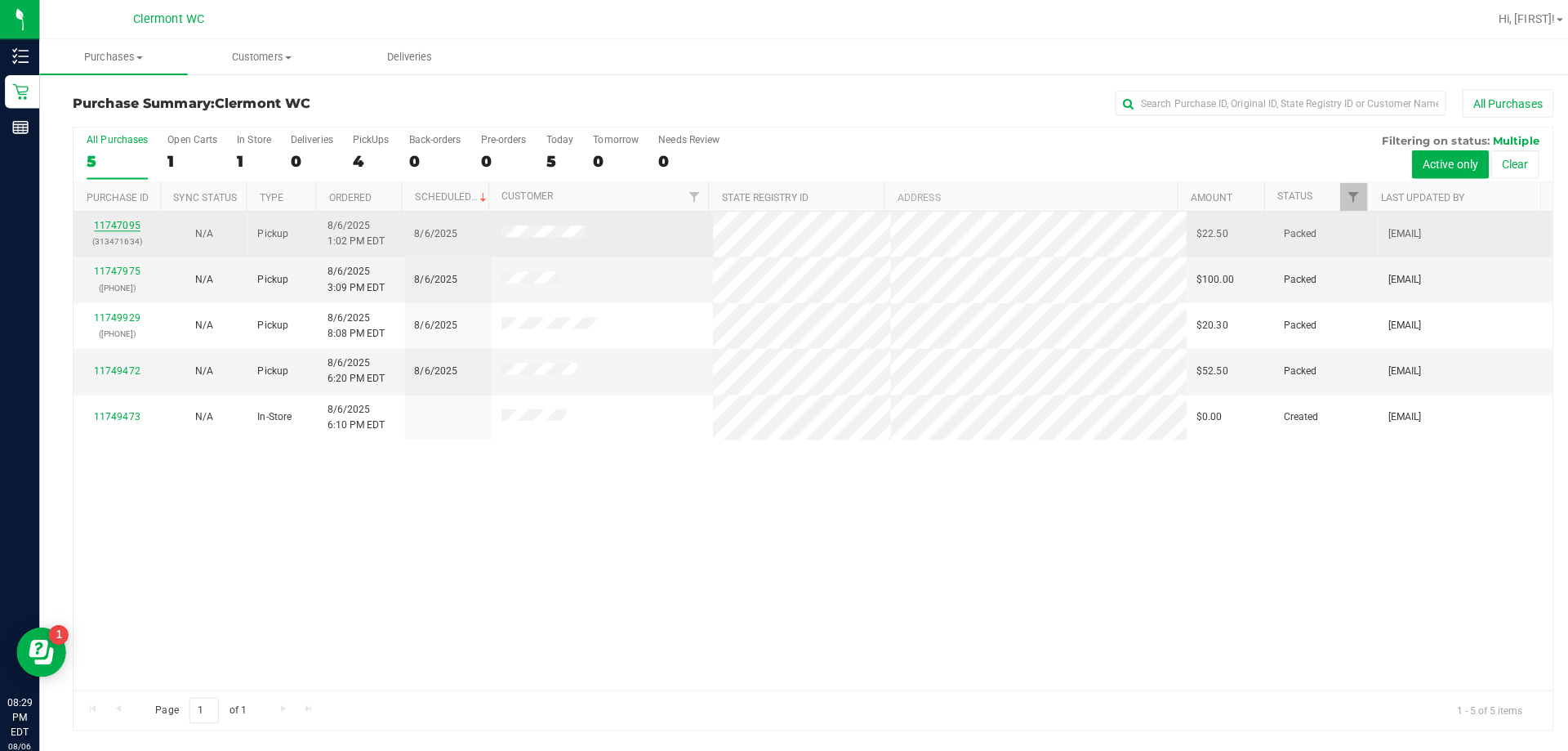 click on "11747095" at bounding box center [116, 223] 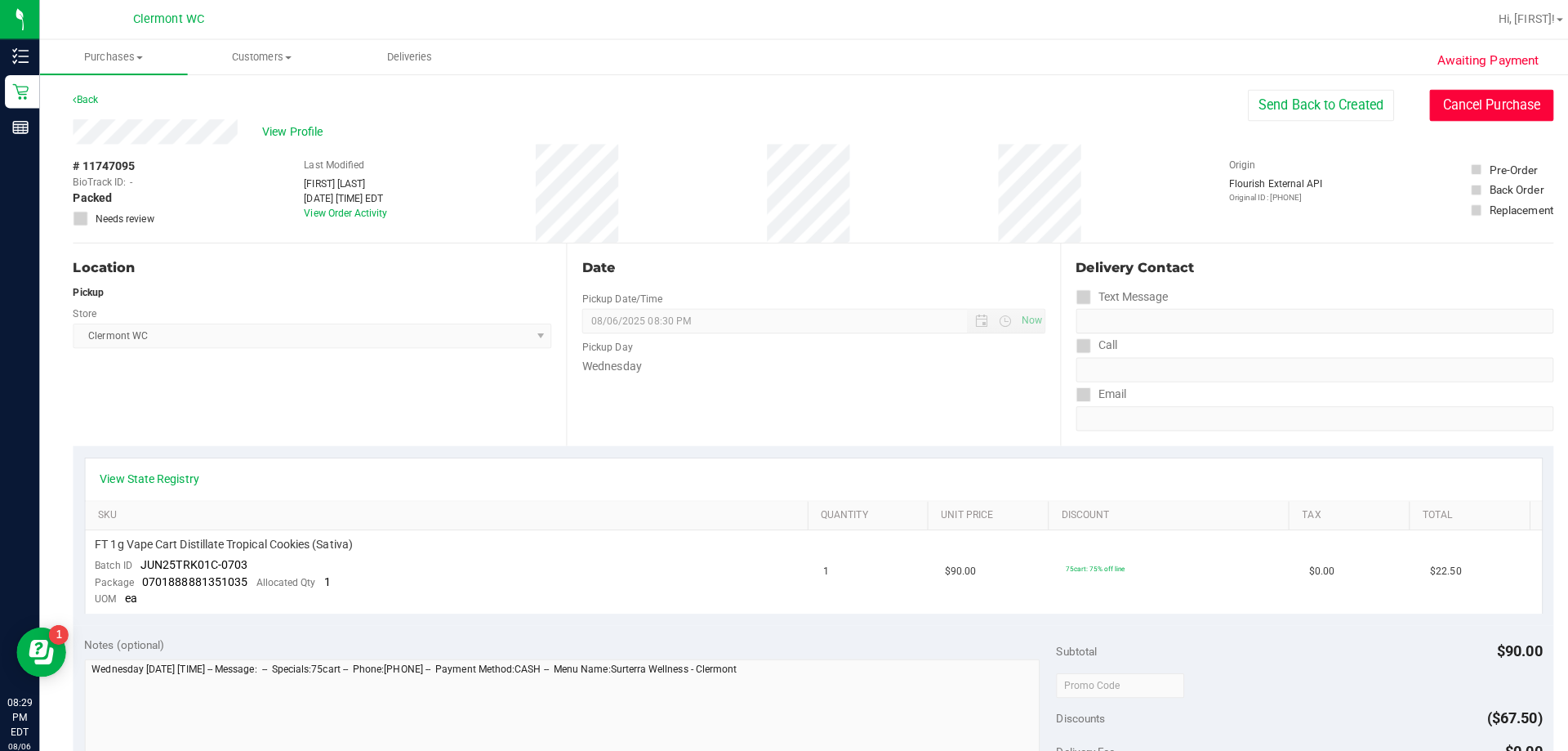 click on "Cancel Purchase" at bounding box center [1474, 104] 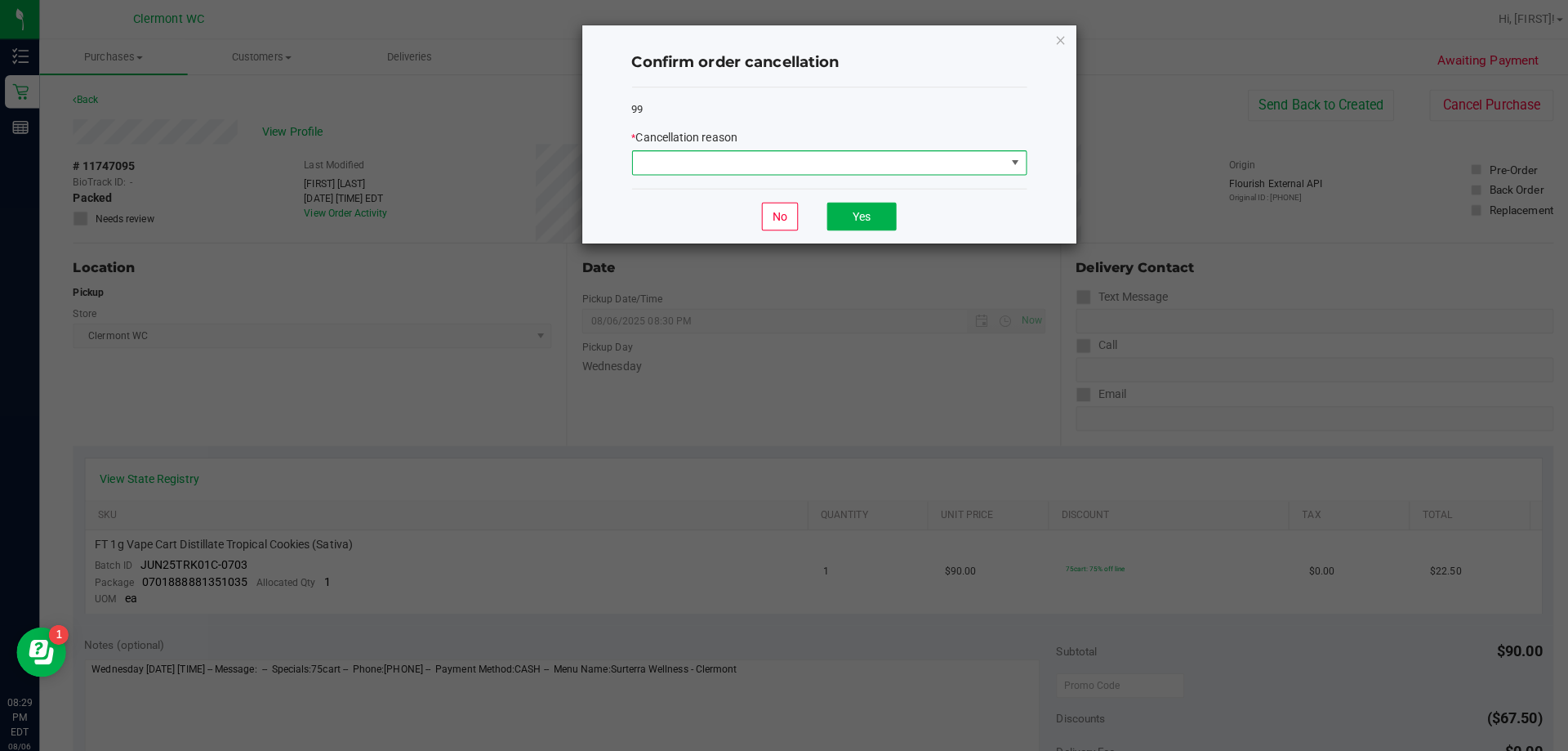 click at bounding box center [809, 161] 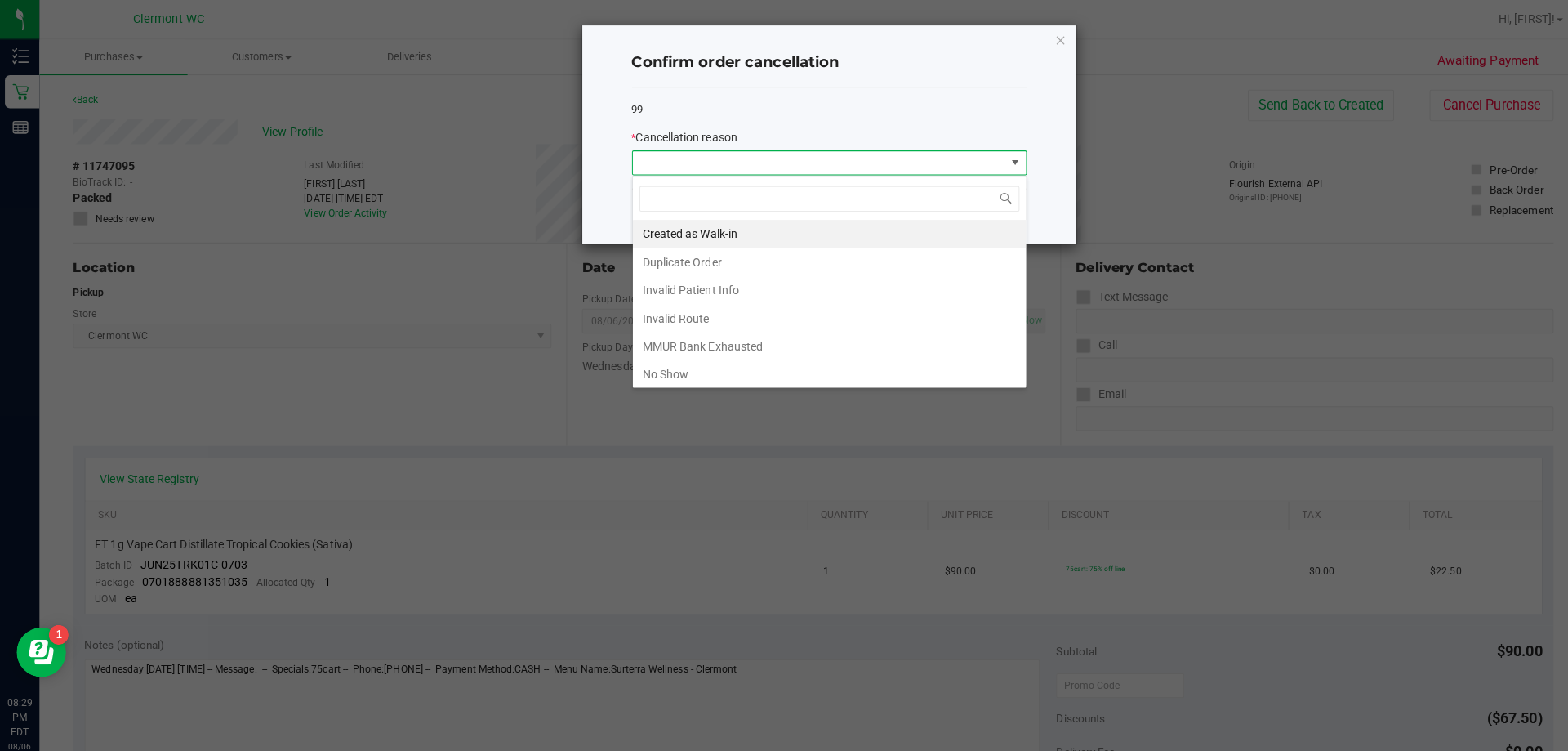 scroll, scrollTop: 81695, scrollLeft: 81276, axis: both 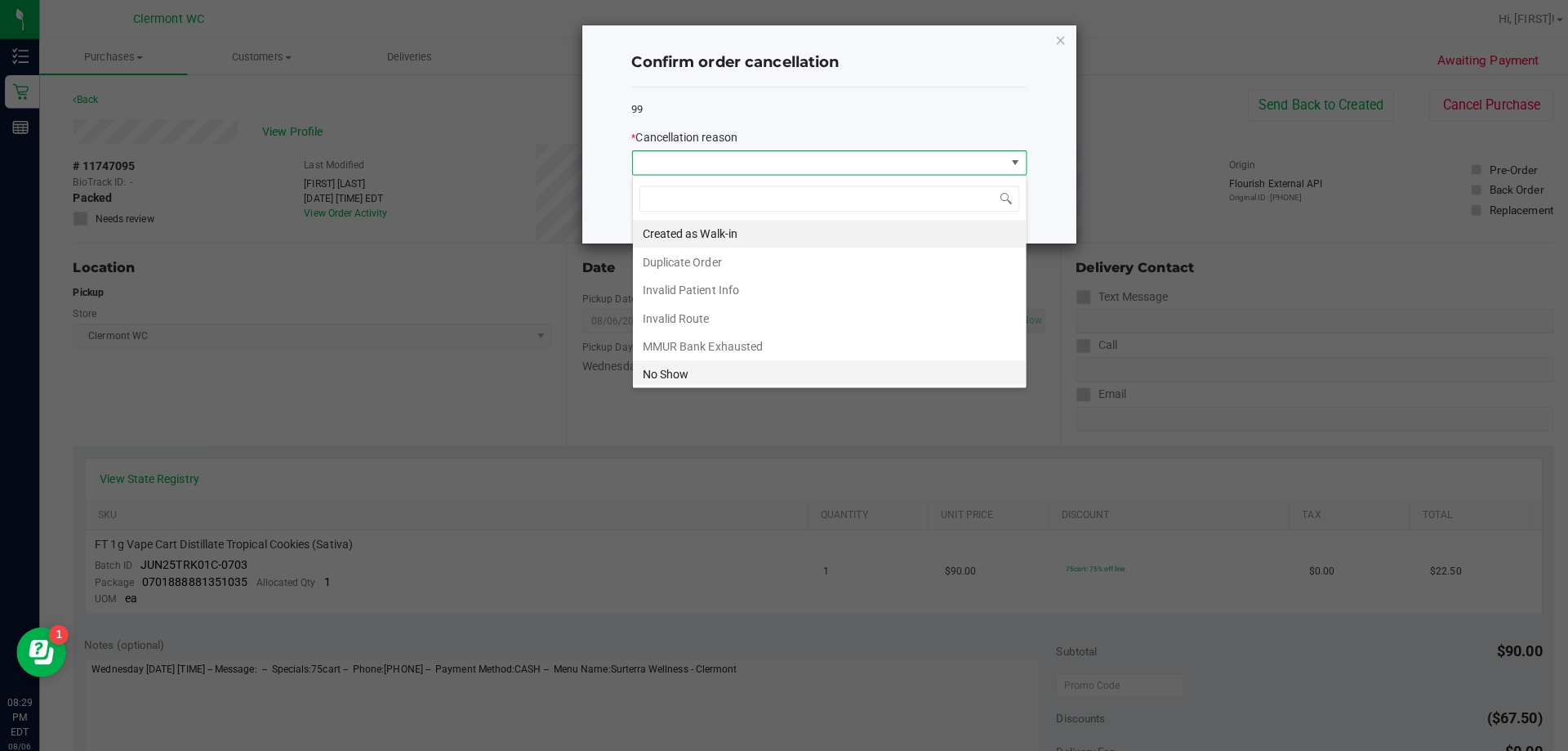 click on "No Show" at bounding box center (820, 370) 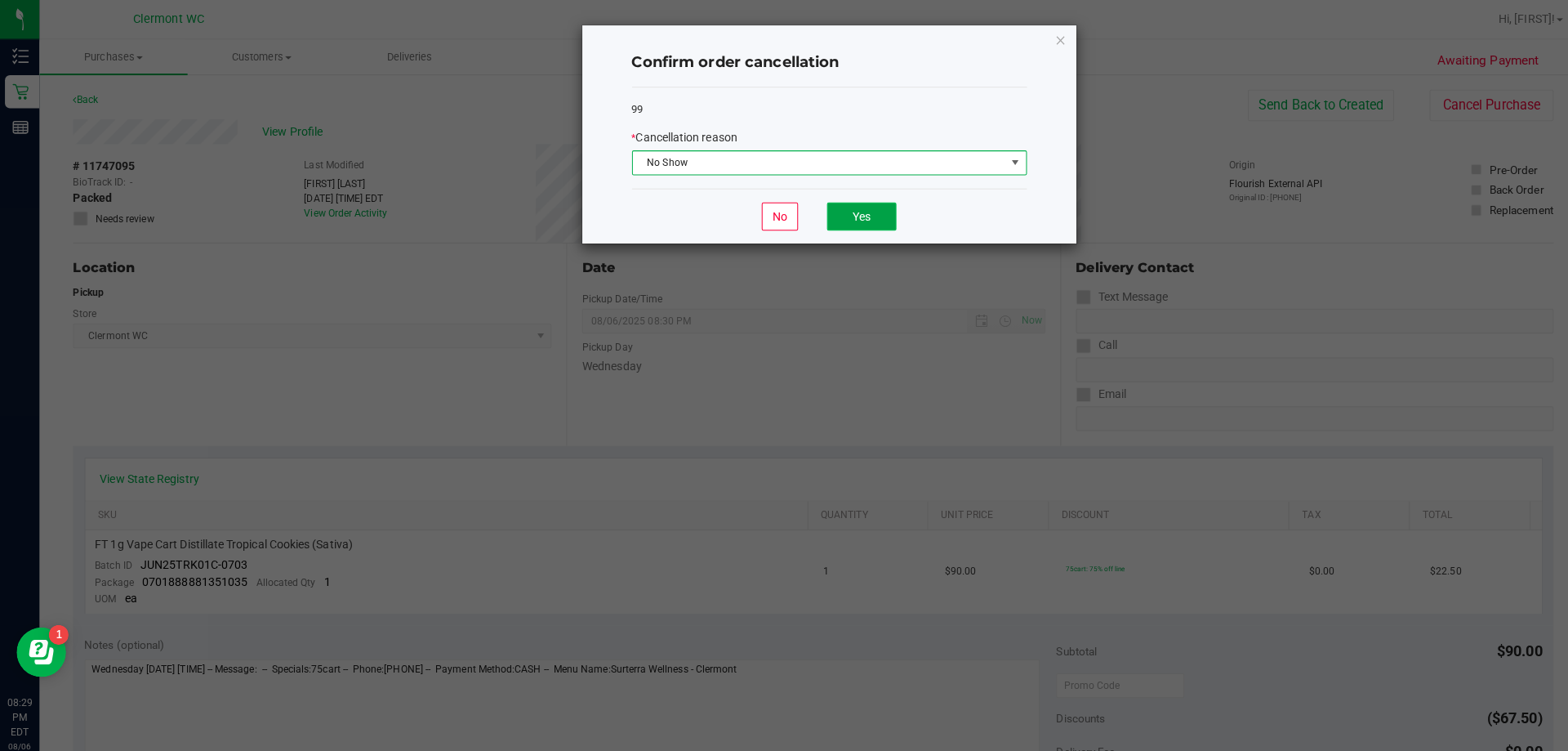 click on "Yes" 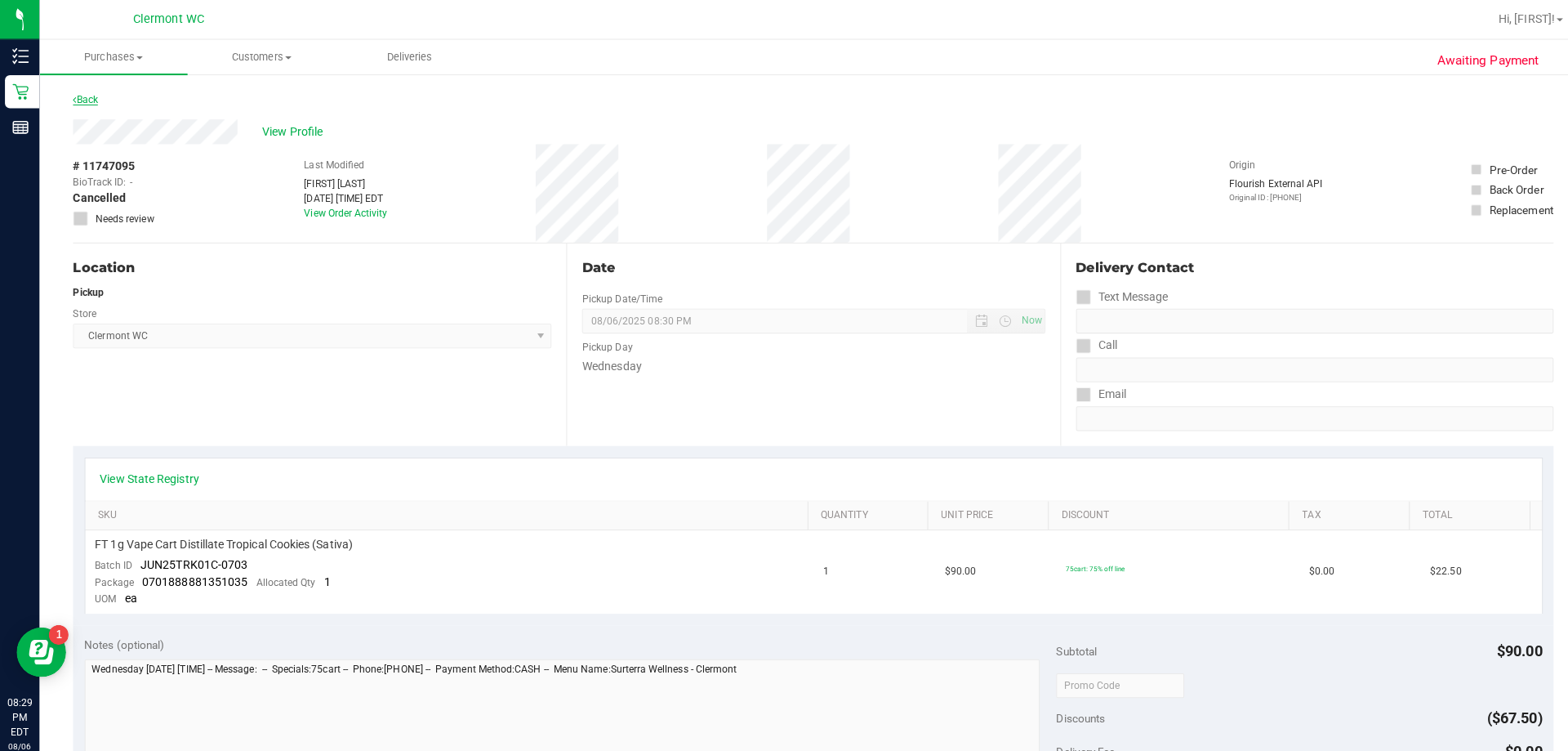 click on "Back" at bounding box center [84, 98] 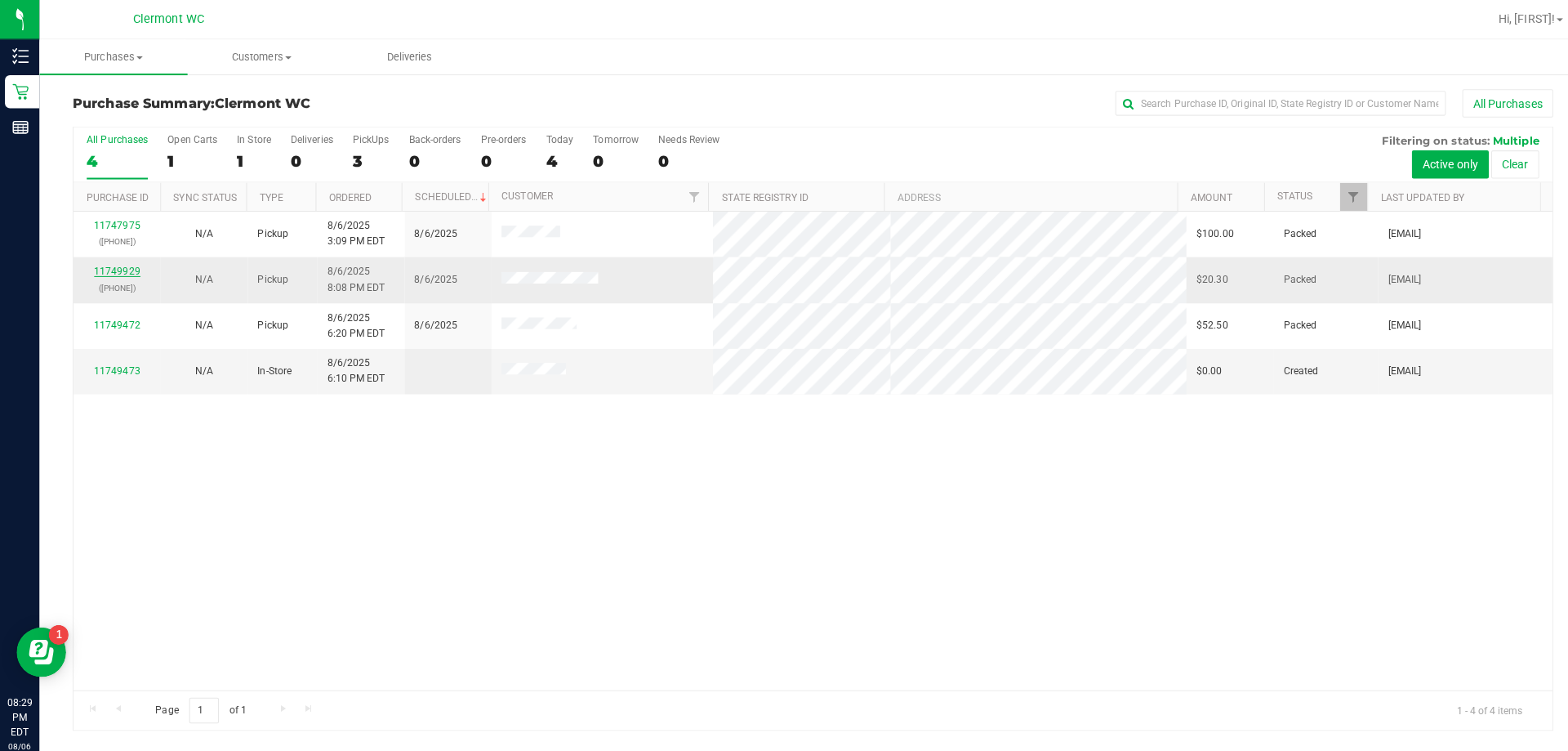 click on "11749929" at bounding box center [116, 268] 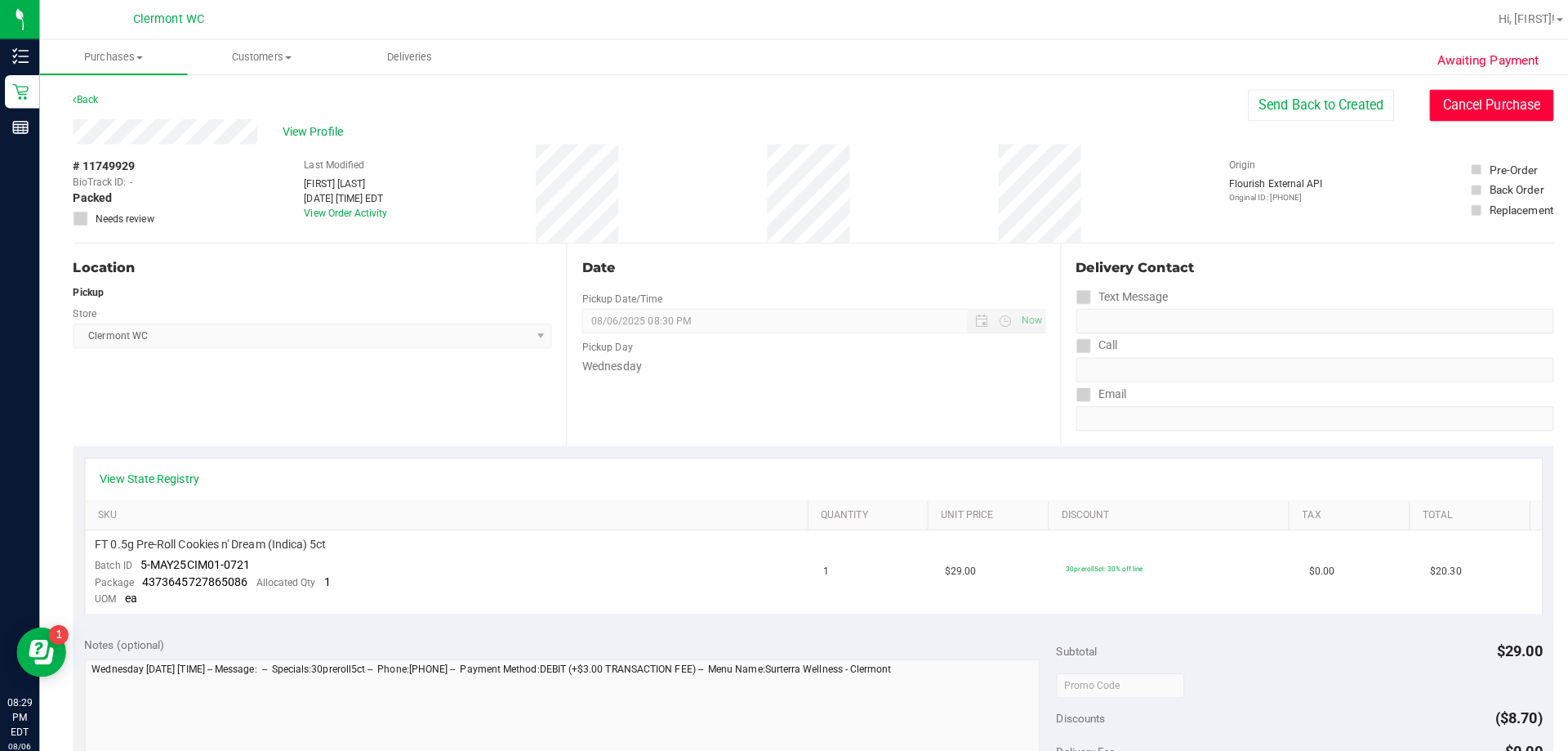 click on "Cancel Purchase" at bounding box center (1474, 104) 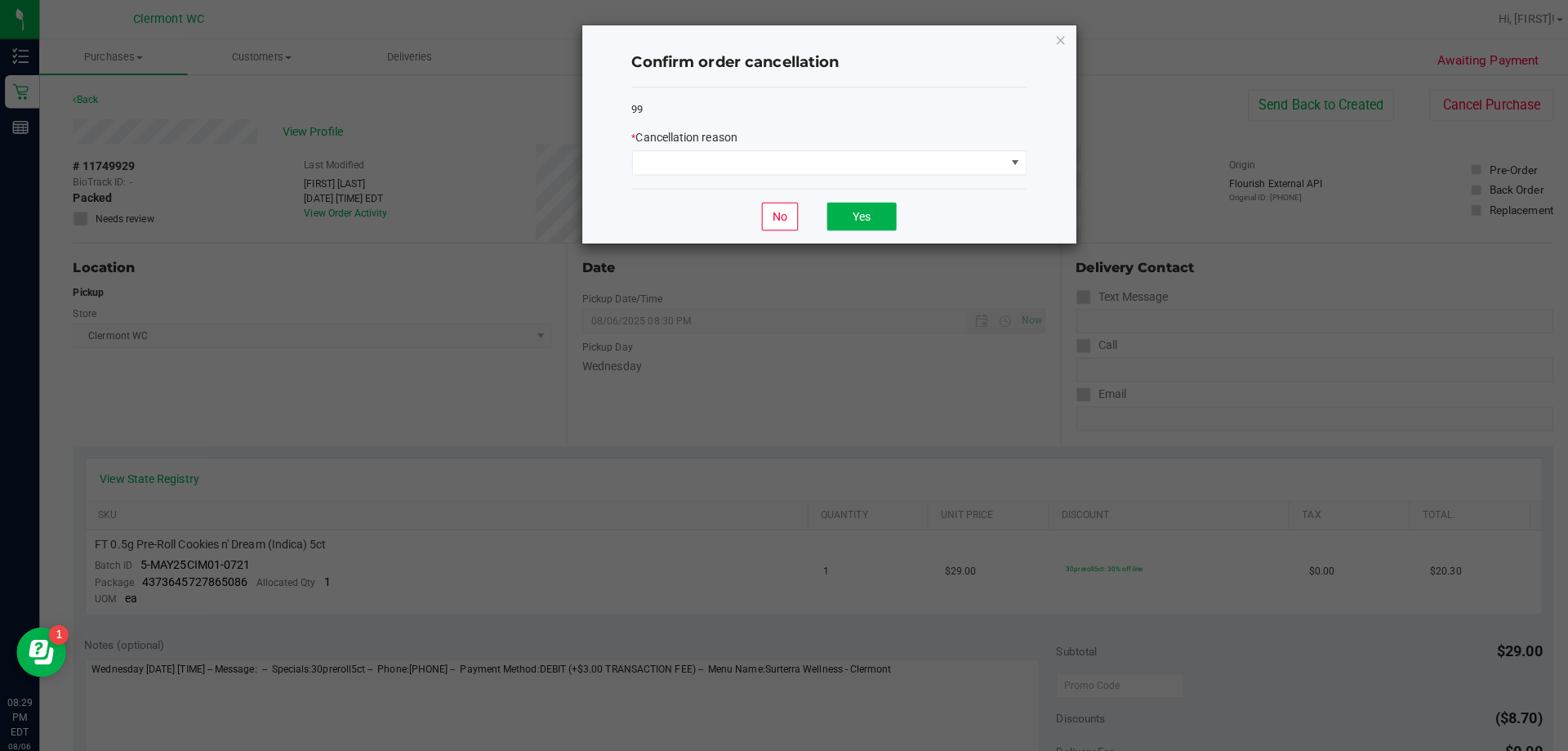 click on "*   Cancellation reason" 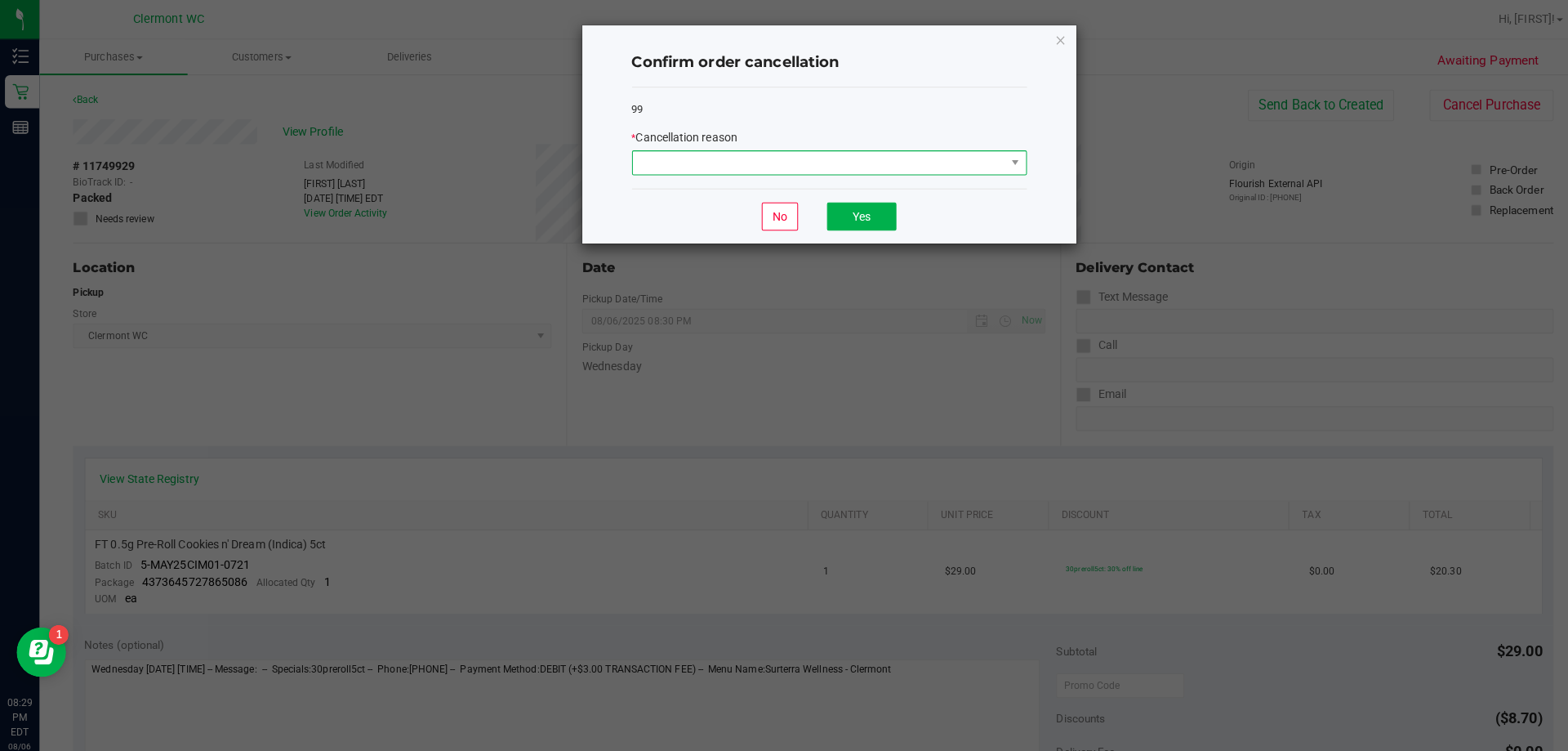 click at bounding box center [809, 161] 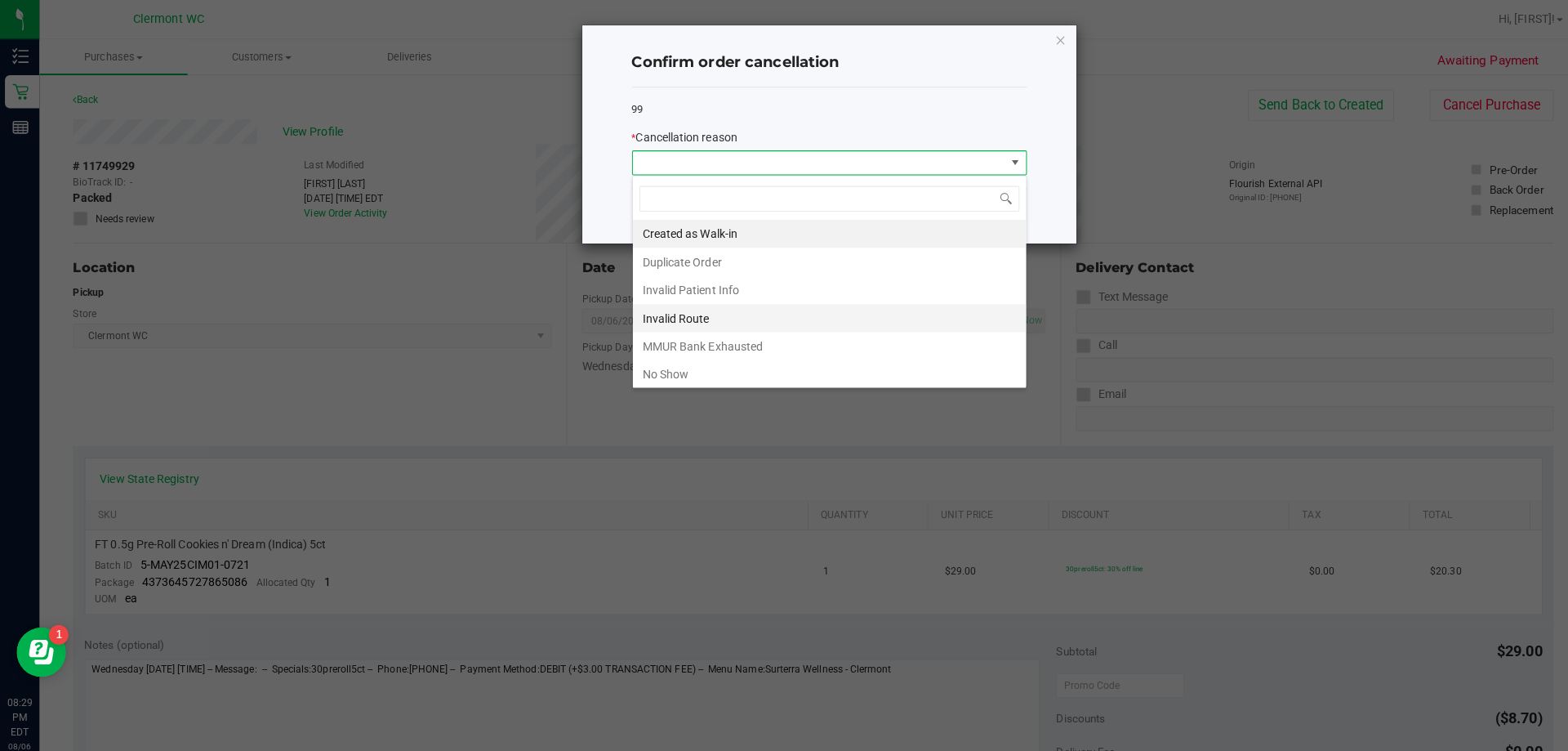 scroll, scrollTop: 81695, scrollLeft: 81276, axis: both 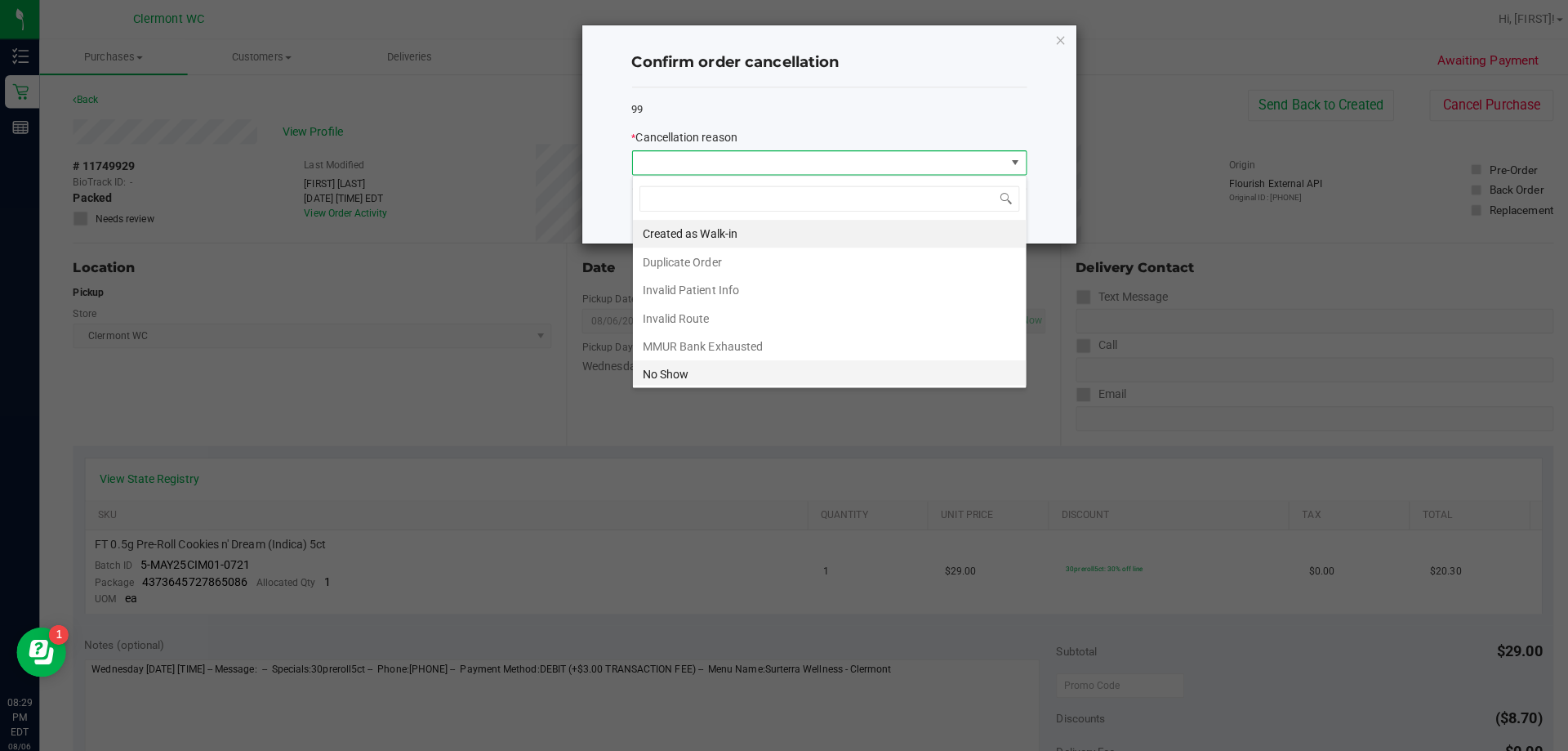 click on "No Show" at bounding box center (820, 370) 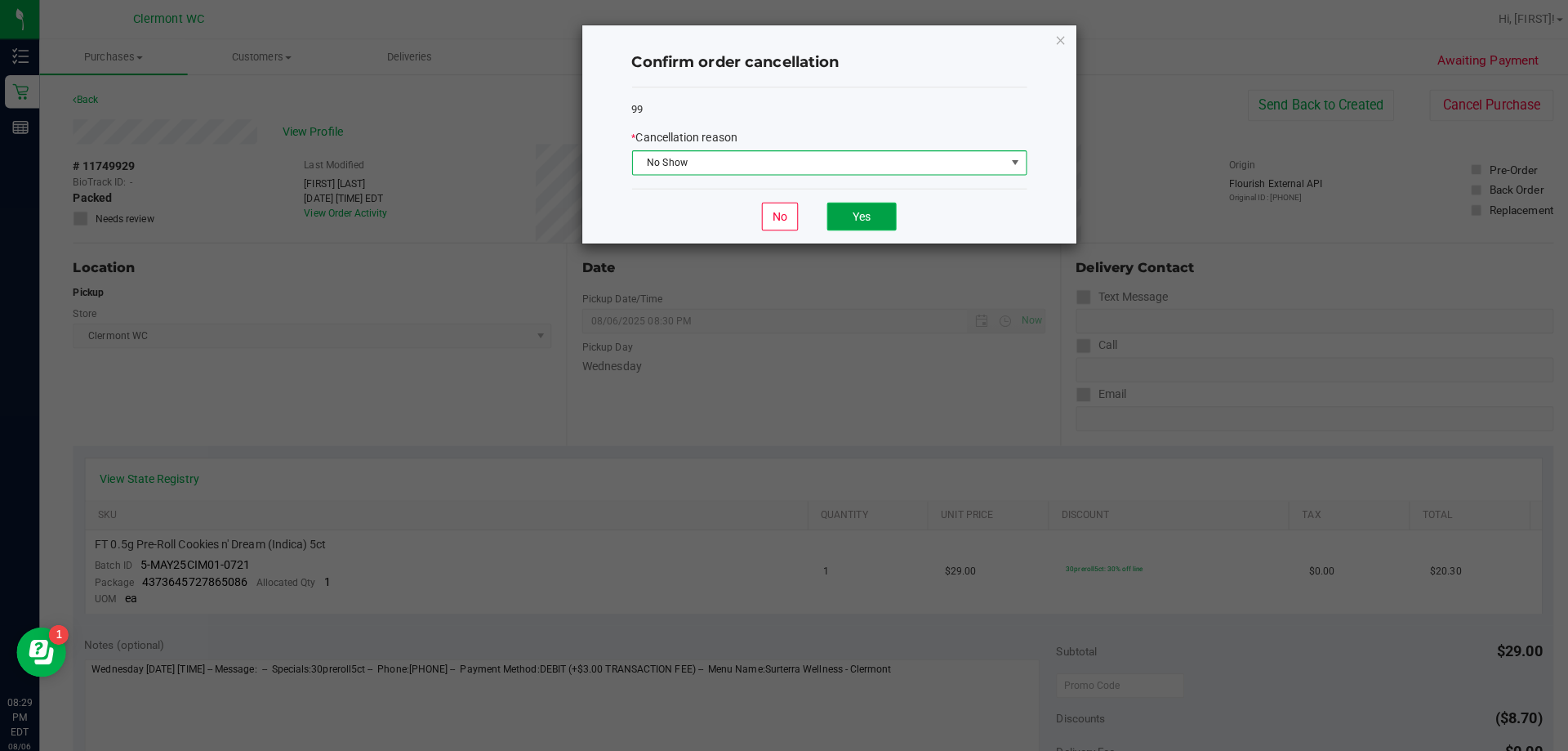 click on "Yes" 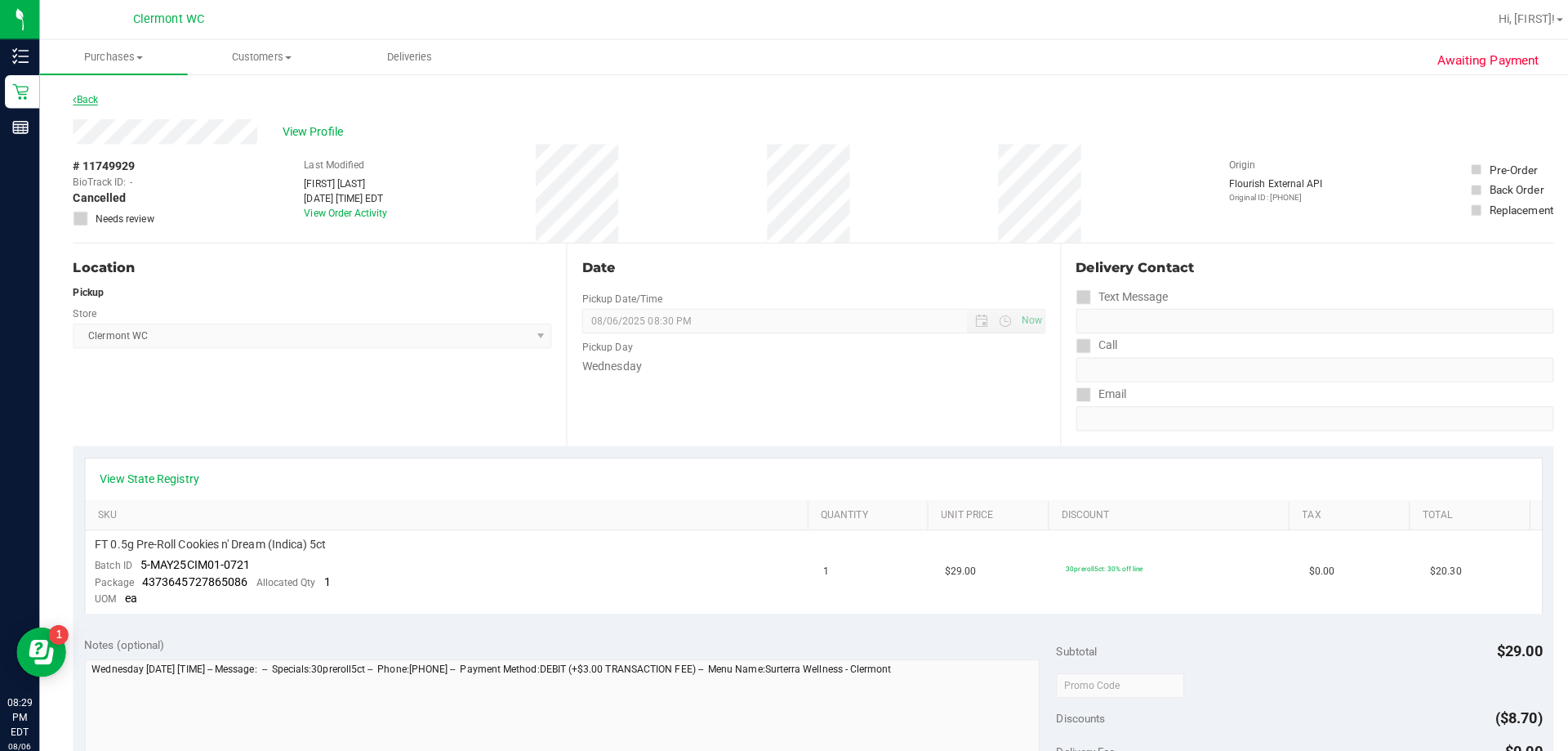 click on "Back" at bounding box center (84, 98) 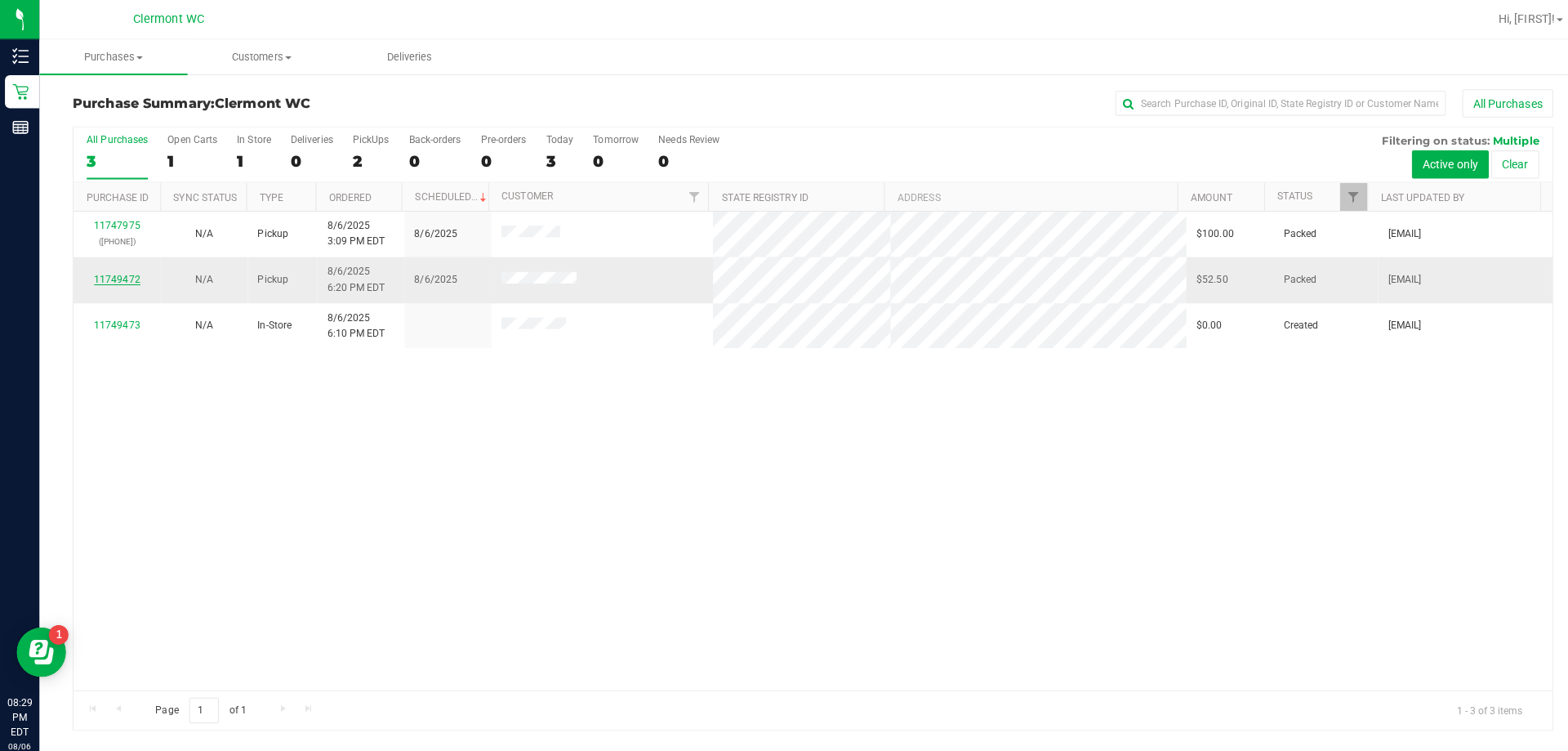 click on "11749472" at bounding box center [116, 276] 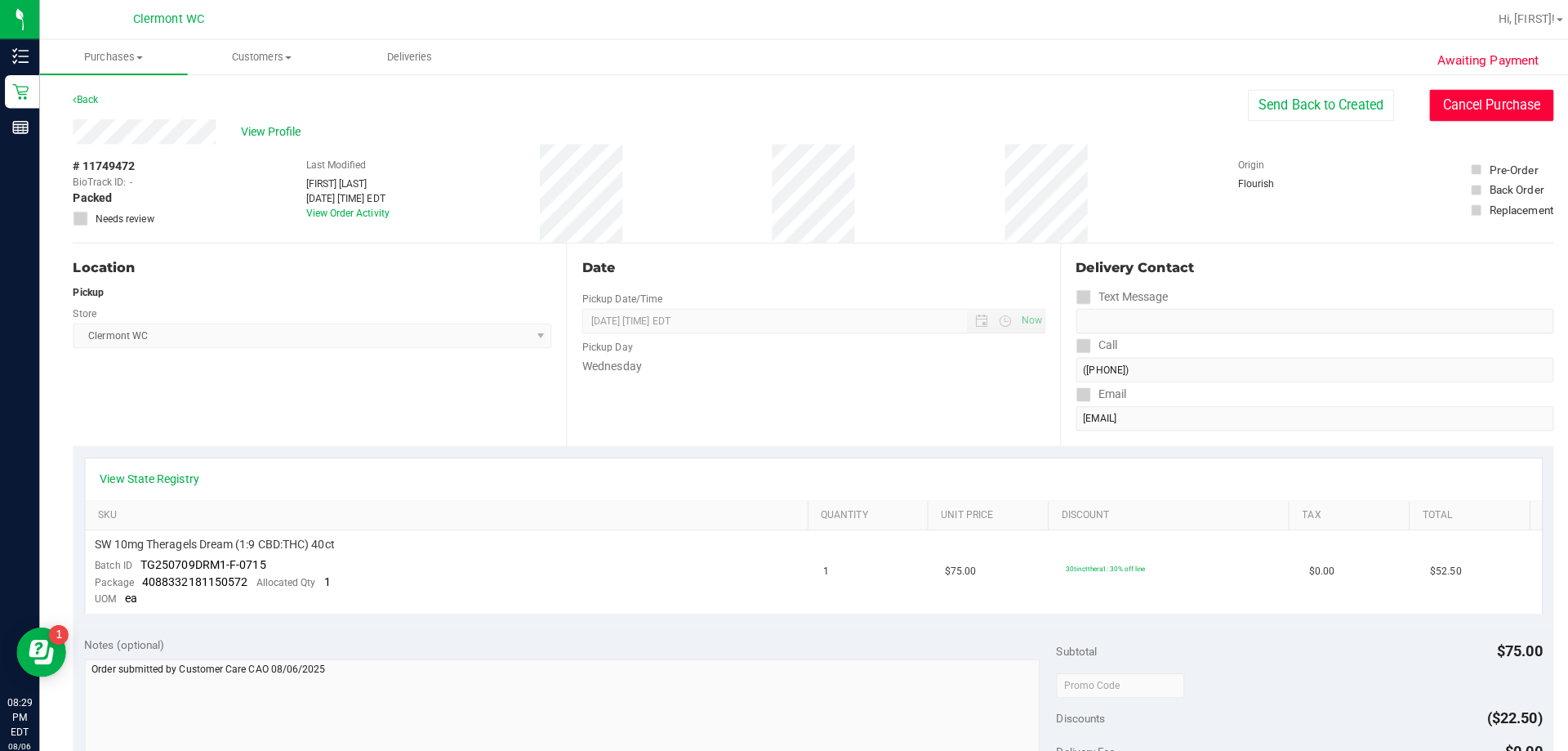 click on "Cancel Purchase" at bounding box center (1474, 104) 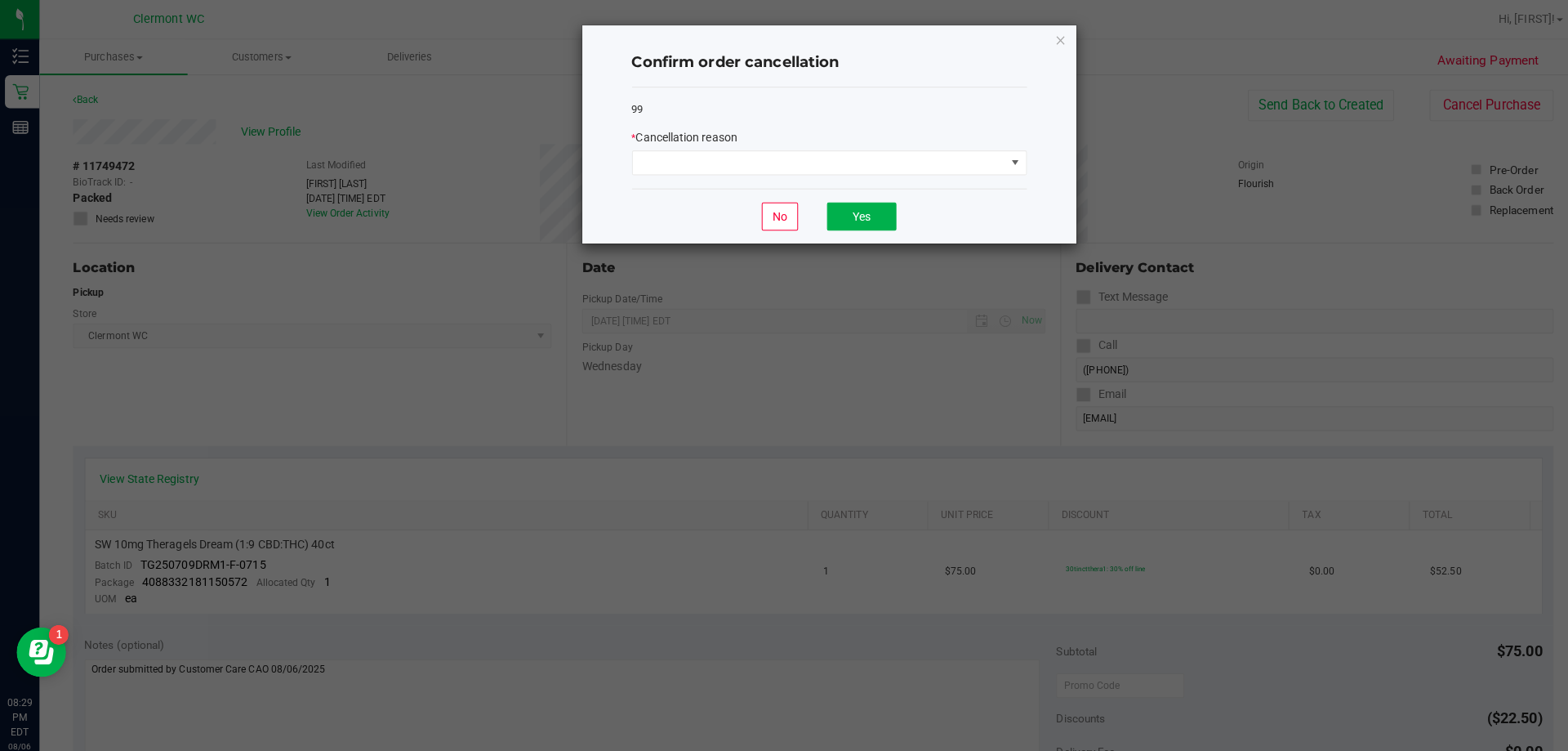 click on "99   *   Cancellation reason" 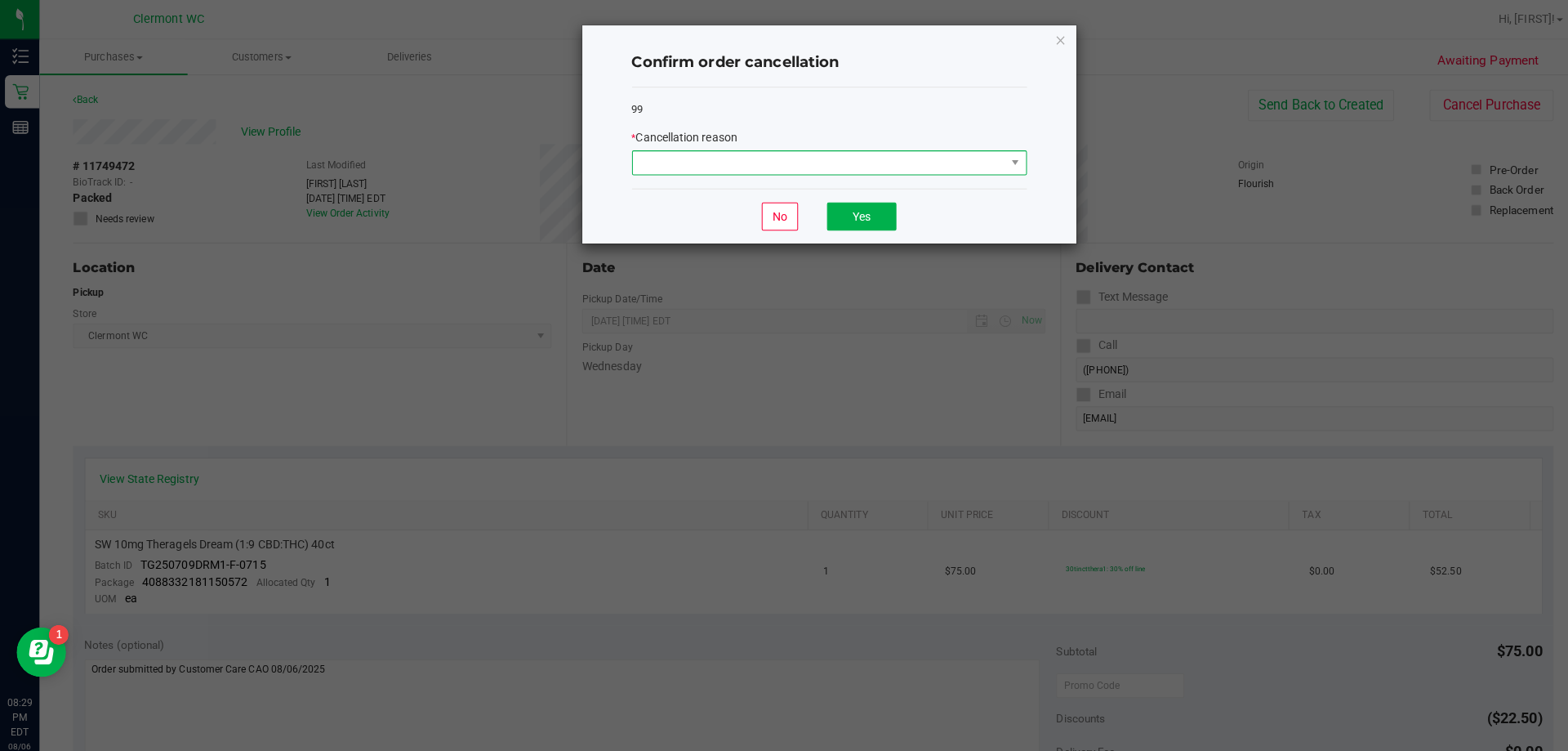 click at bounding box center [809, 161] 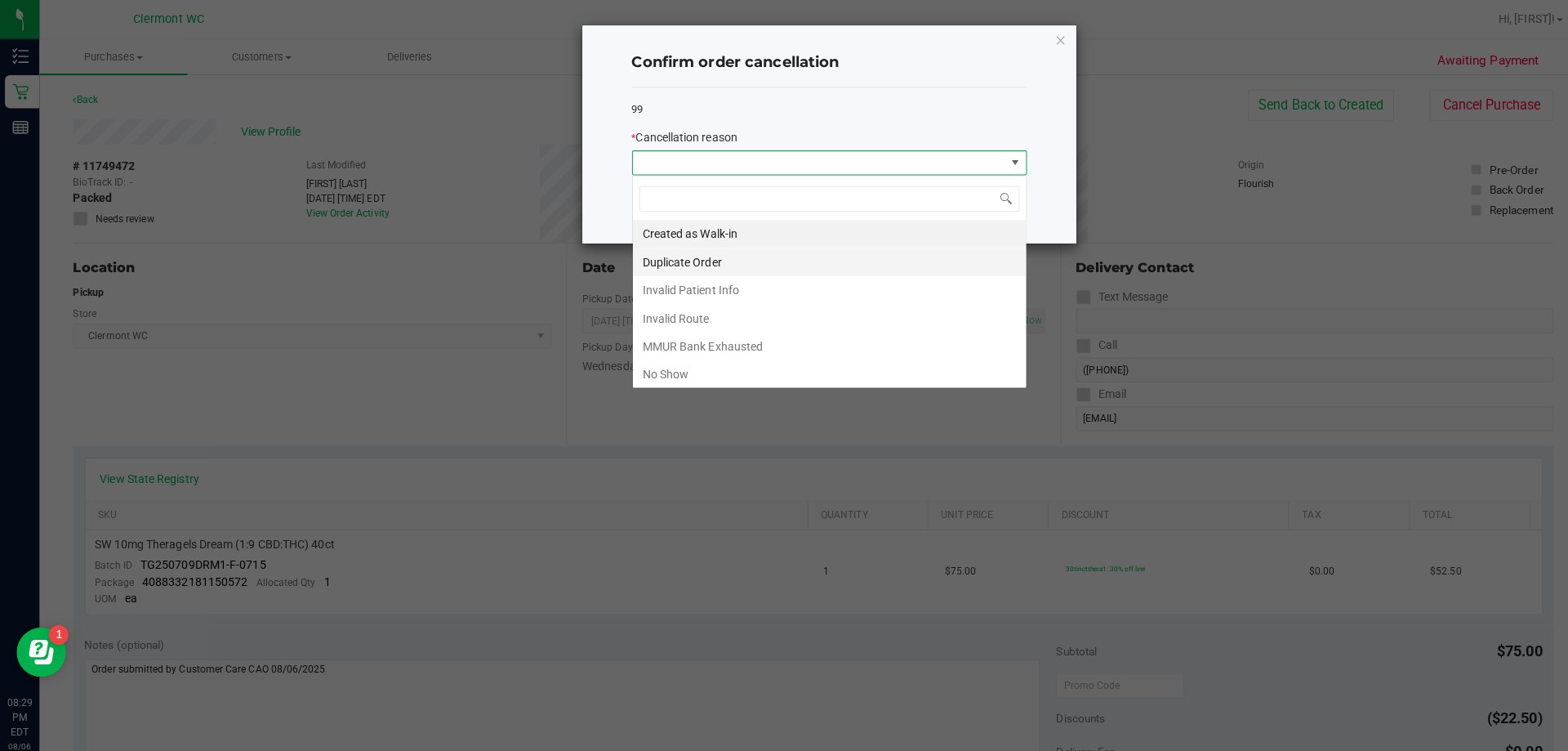 scroll, scrollTop: 81695, scrollLeft: 81276, axis: both 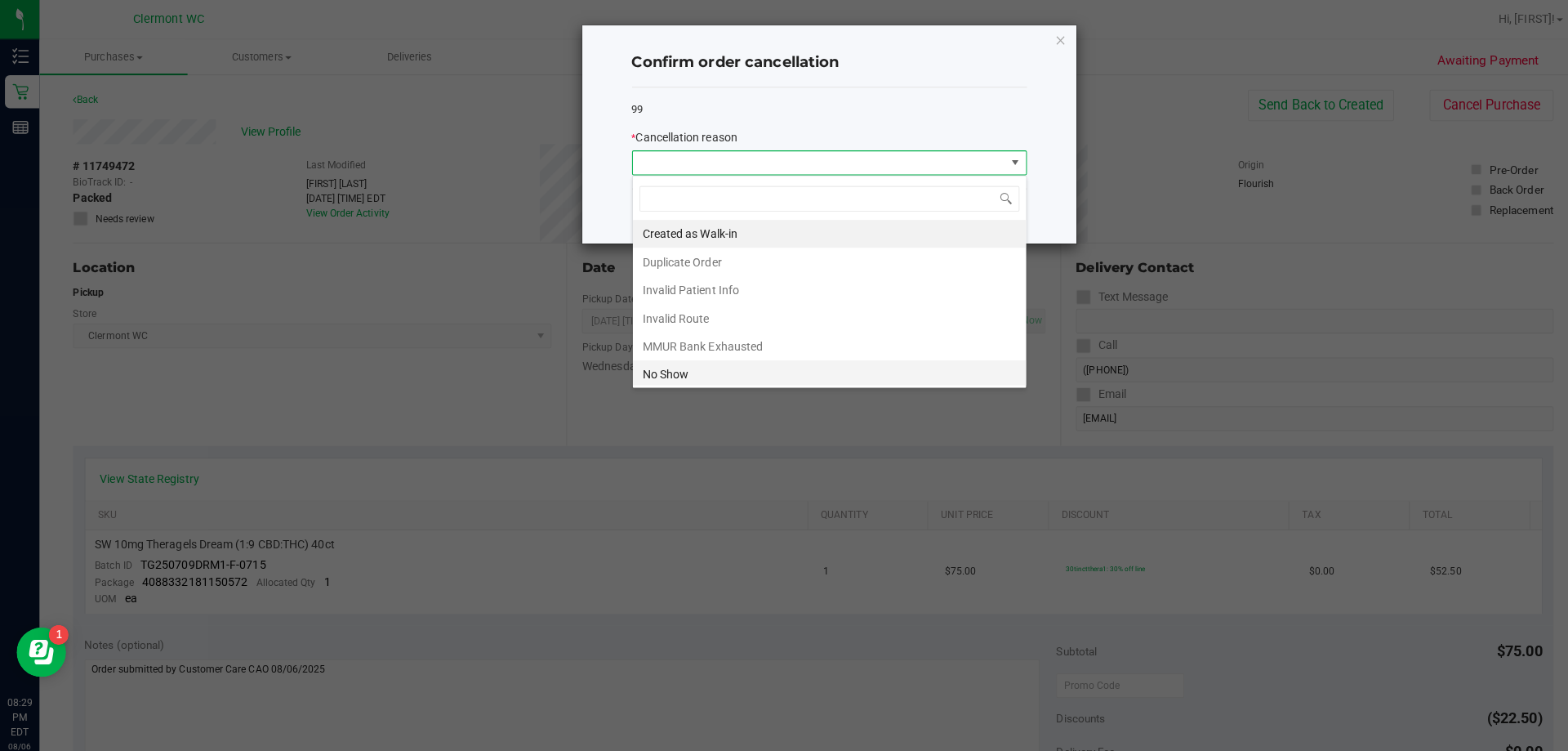 click on "No Show" at bounding box center (820, 370) 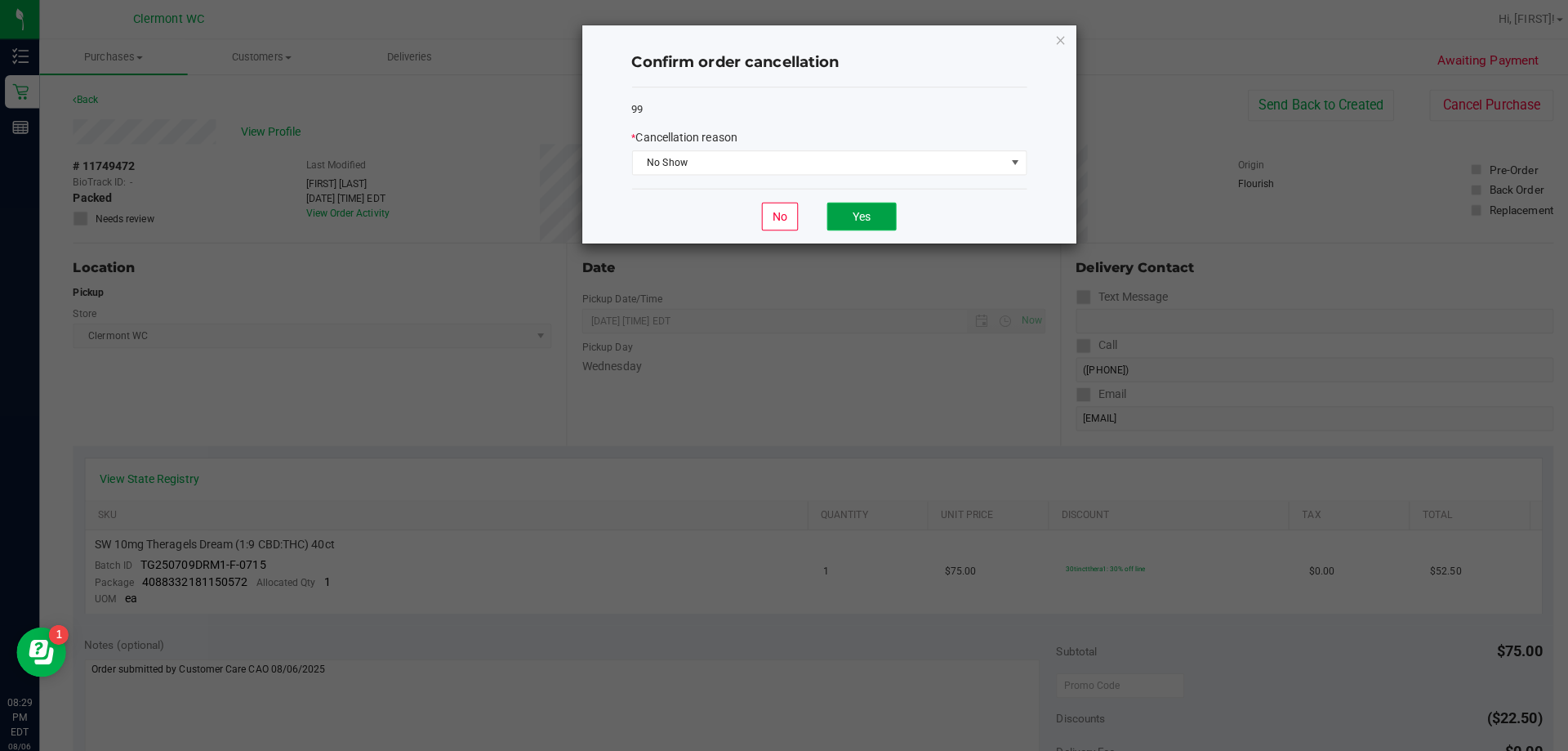 click on "Yes" 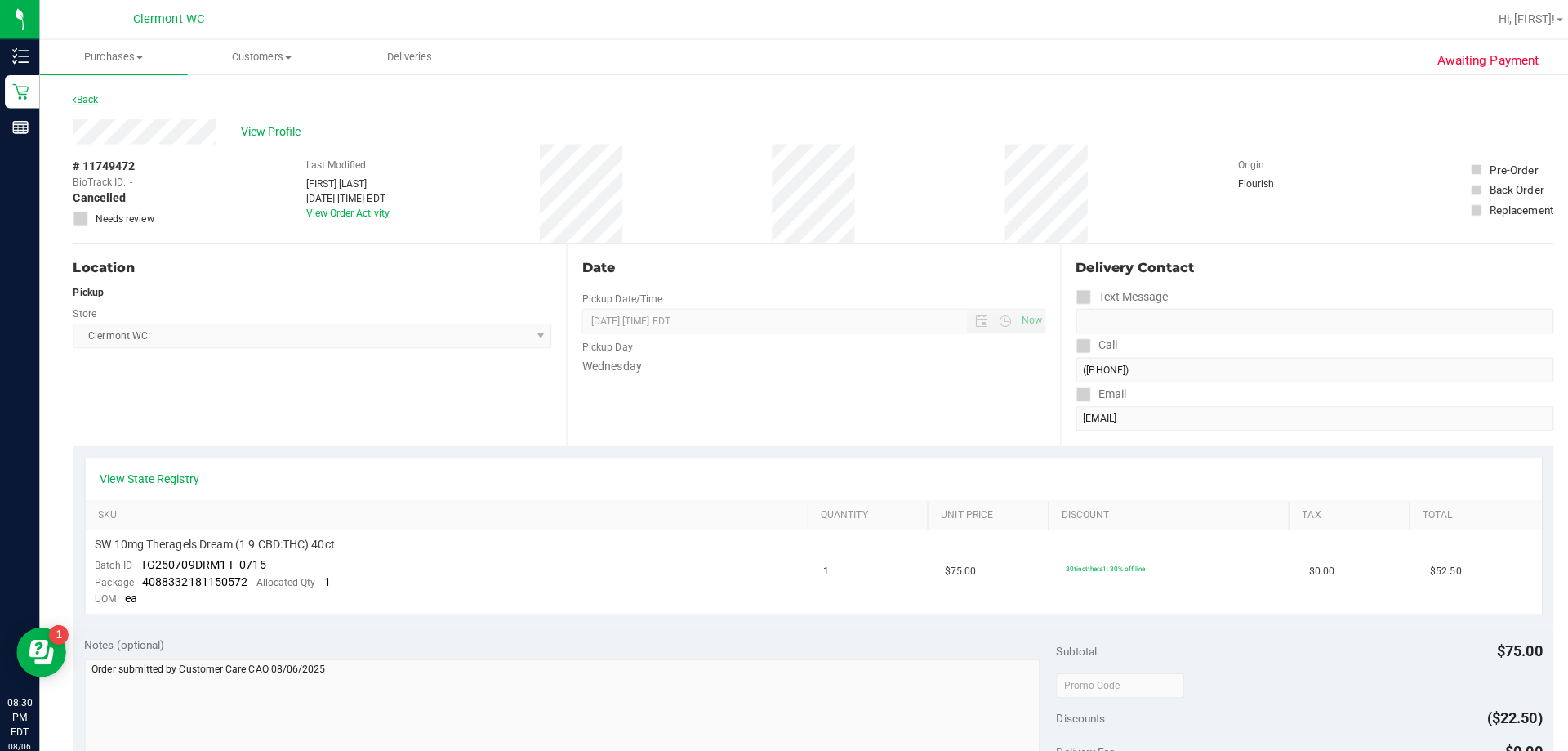 click on "Back" at bounding box center [84, 98] 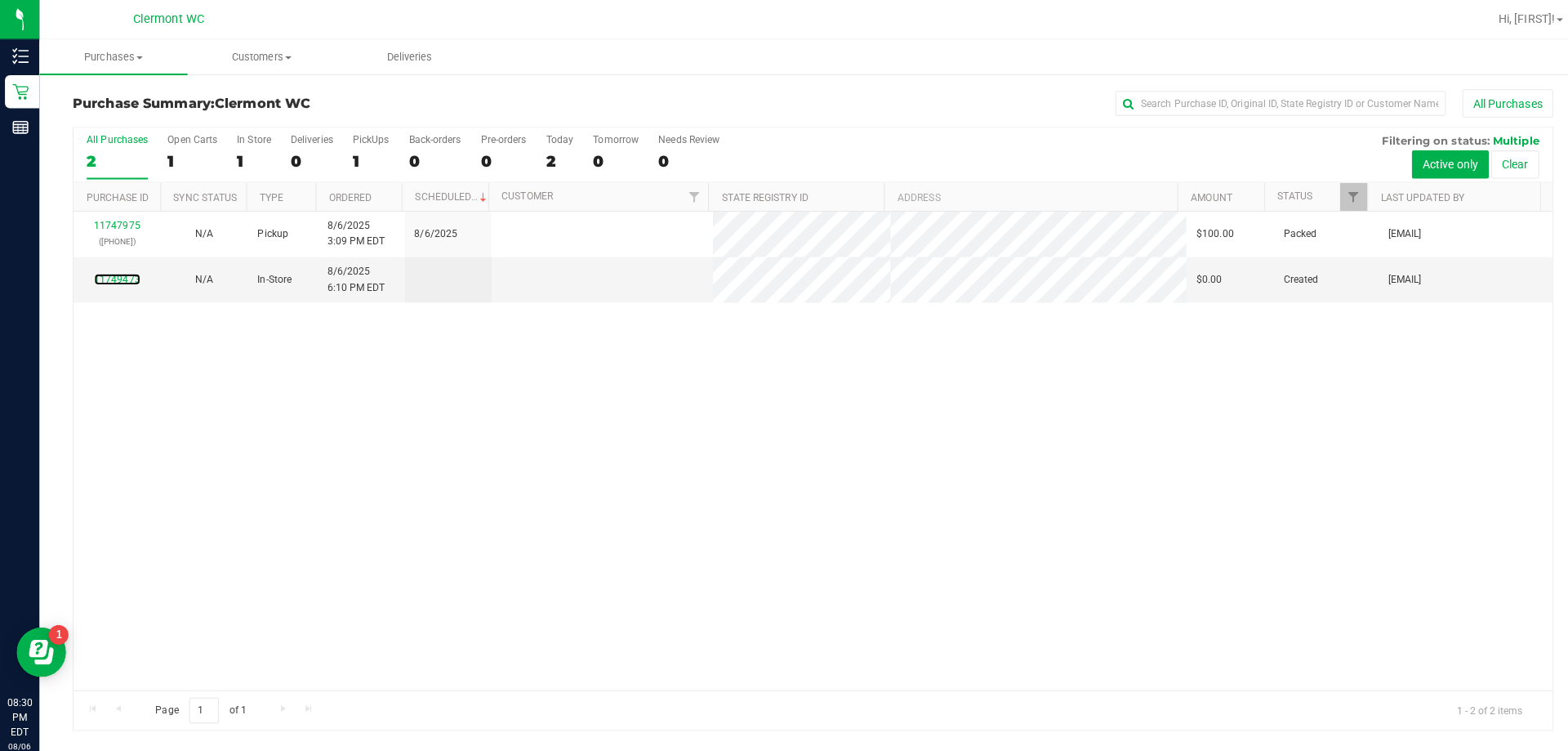 click on "11749473" at bounding box center (116, 276) 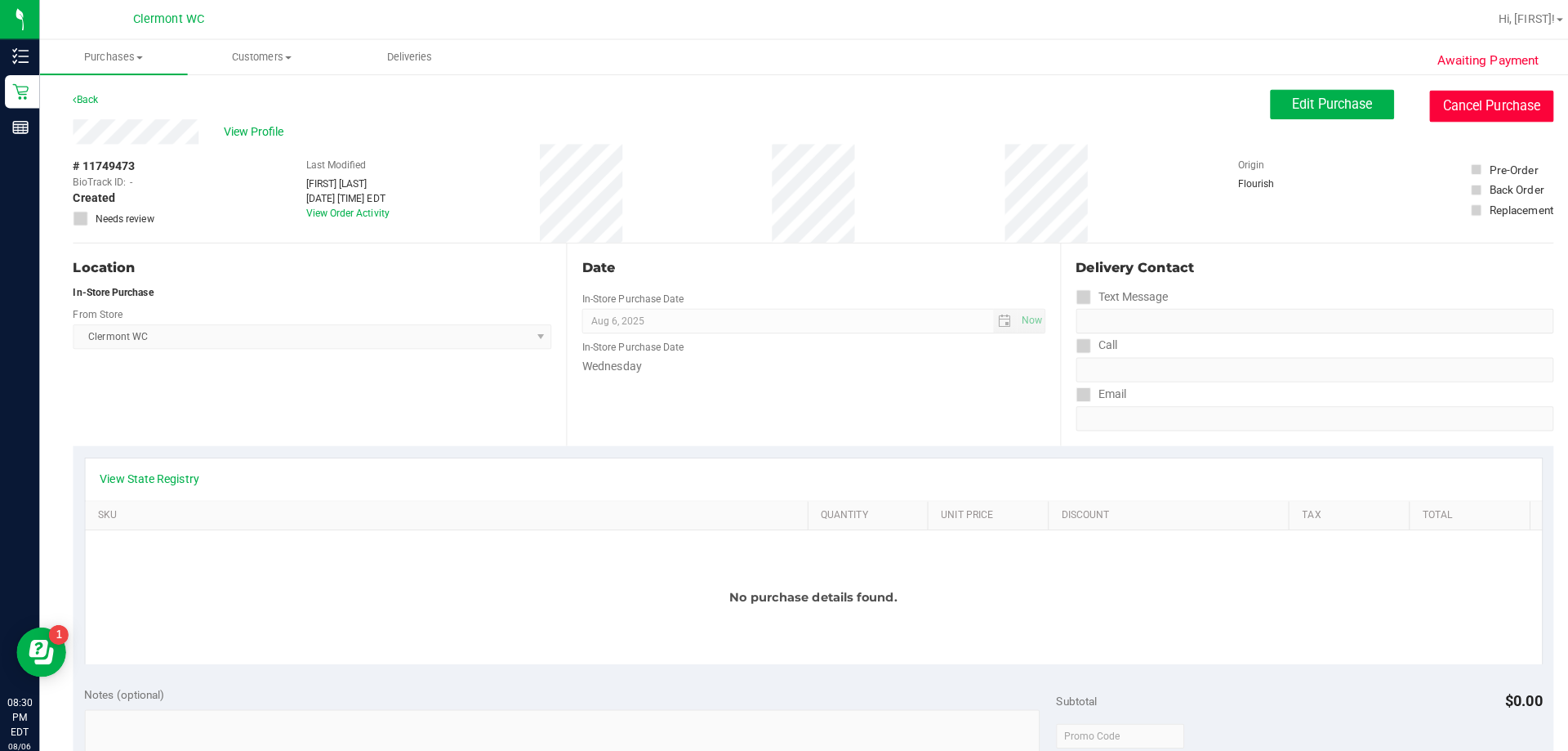 click on "Cancel Purchase" at bounding box center (1474, 105) 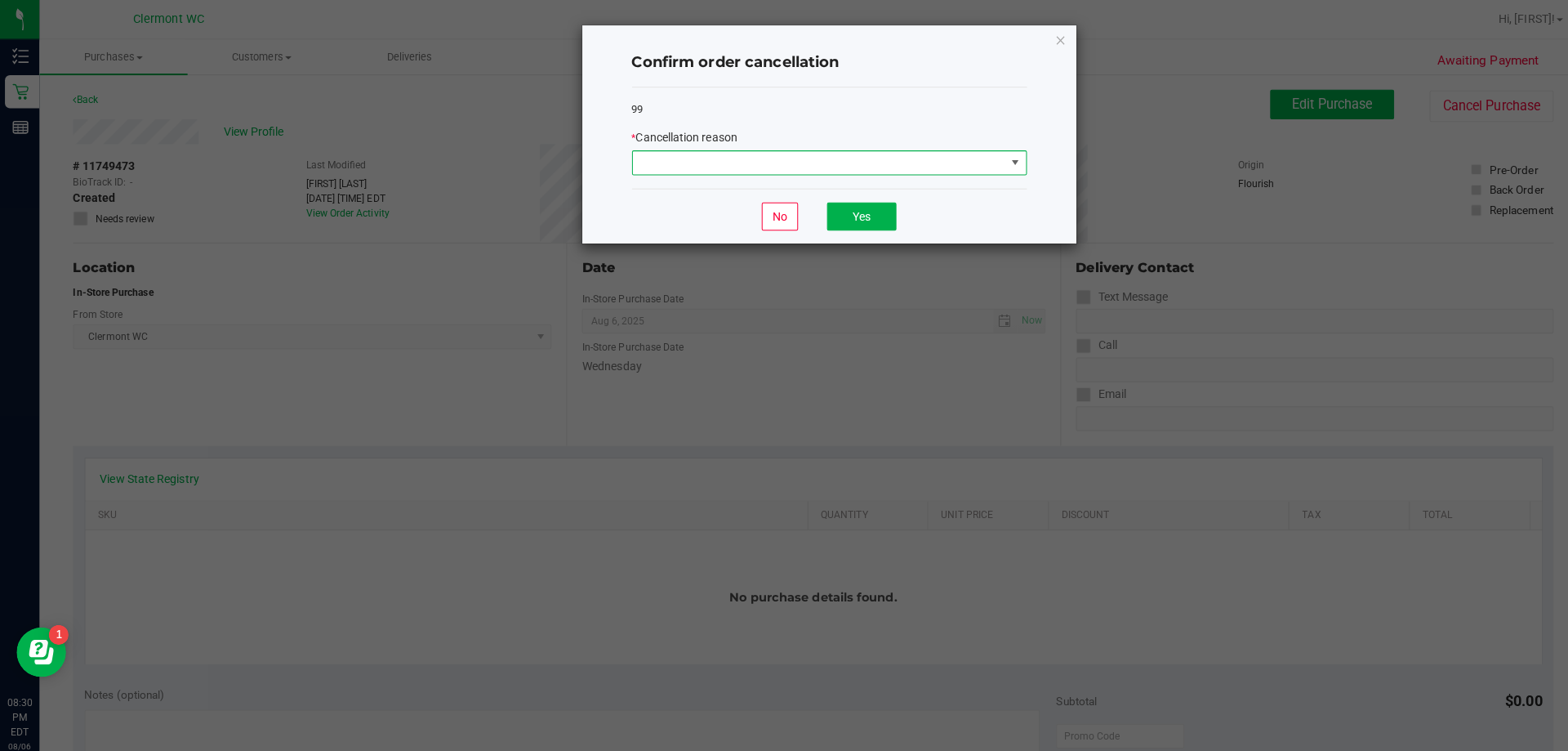 click at bounding box center (809, 161) 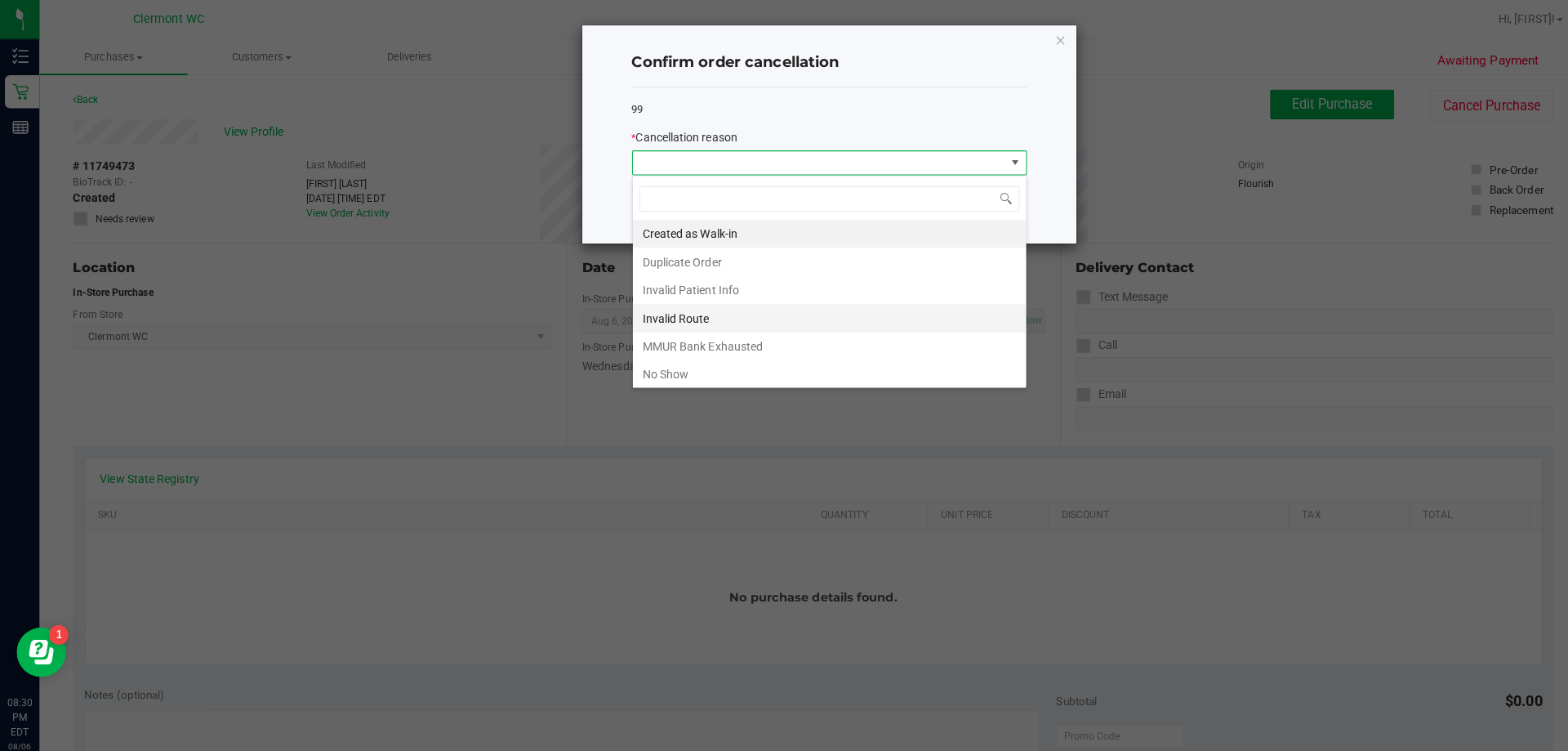scroll, scrollTop: 81695, scrollLeft: 81276, axis: both 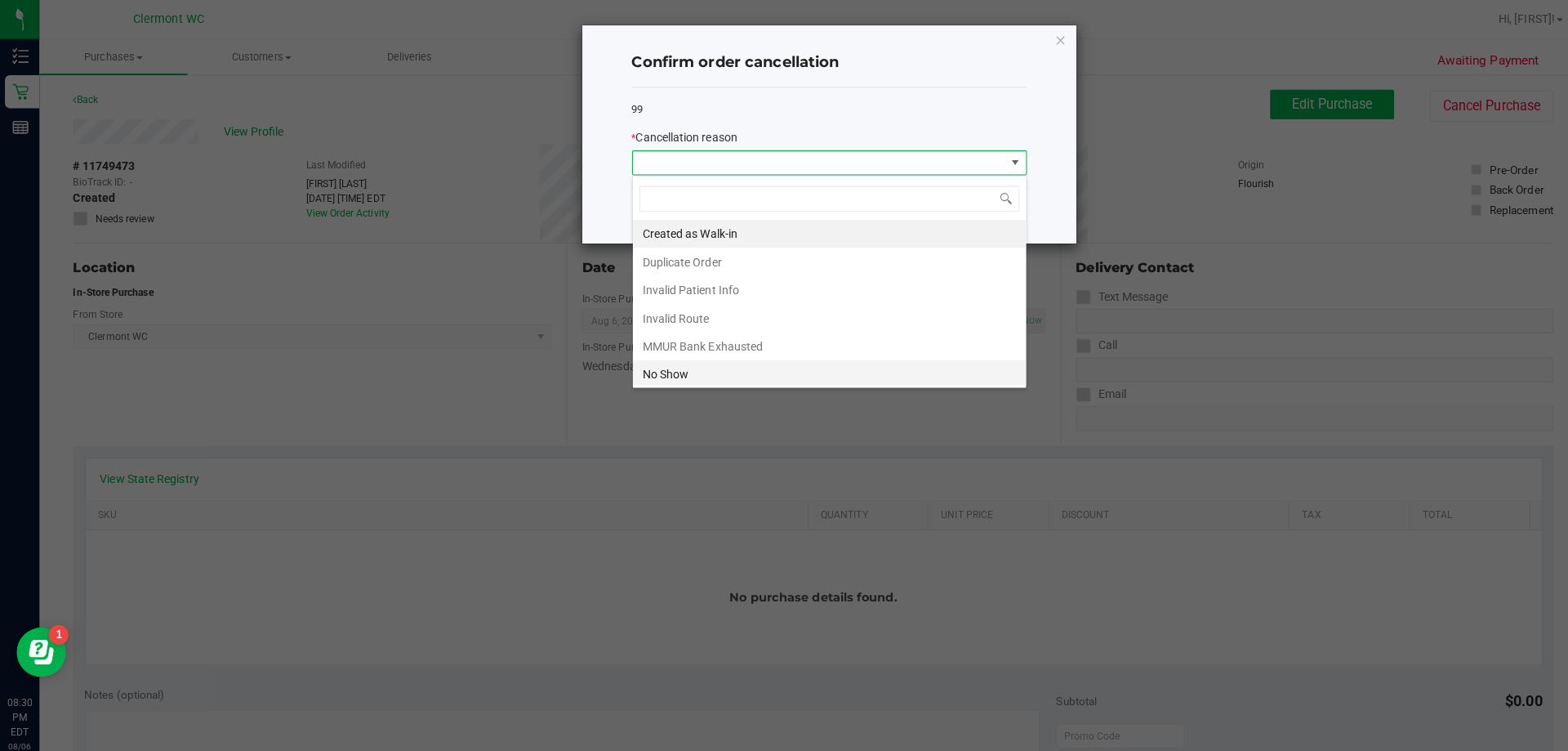 click on "No Show" at bounding box center [820, 370] 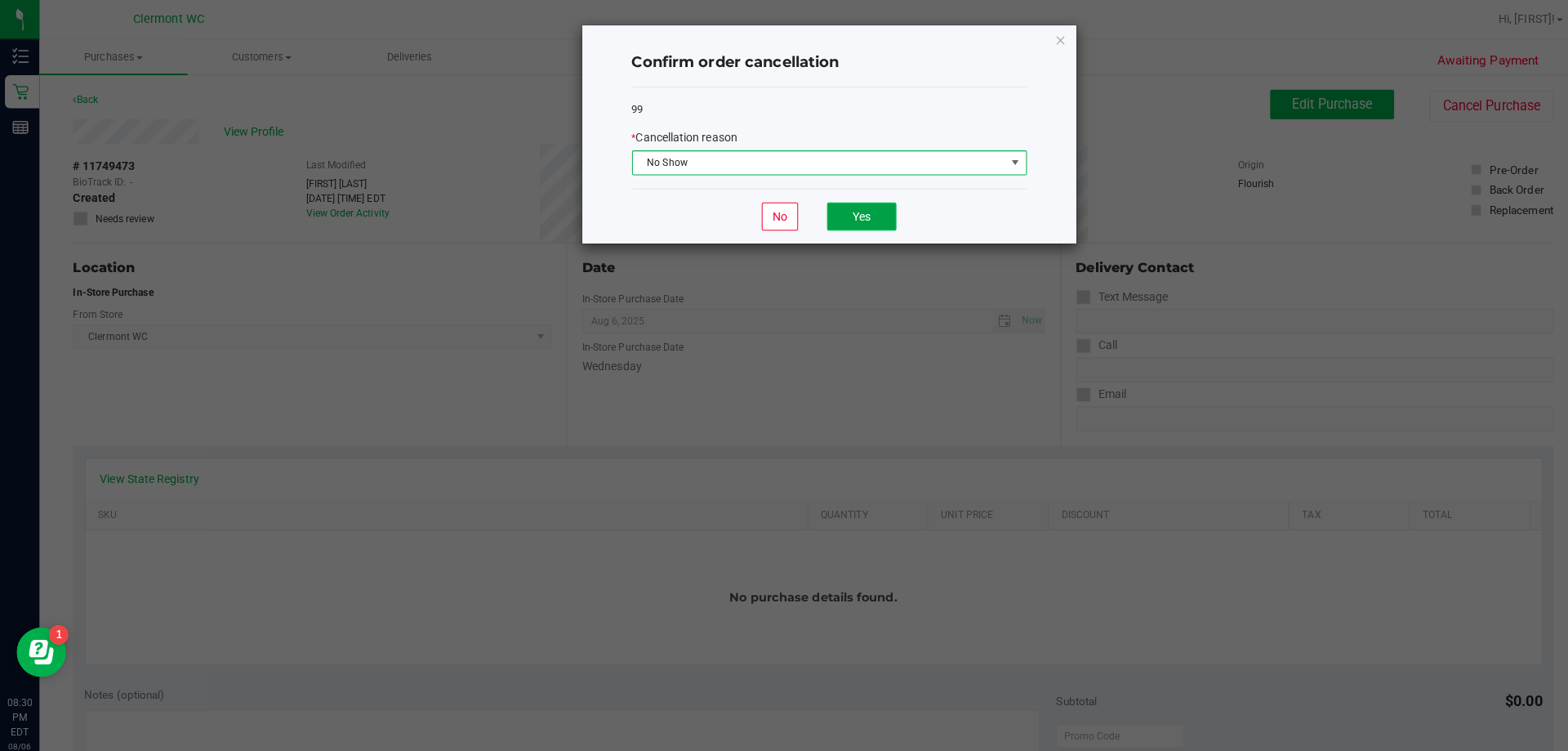 click on "Yes" 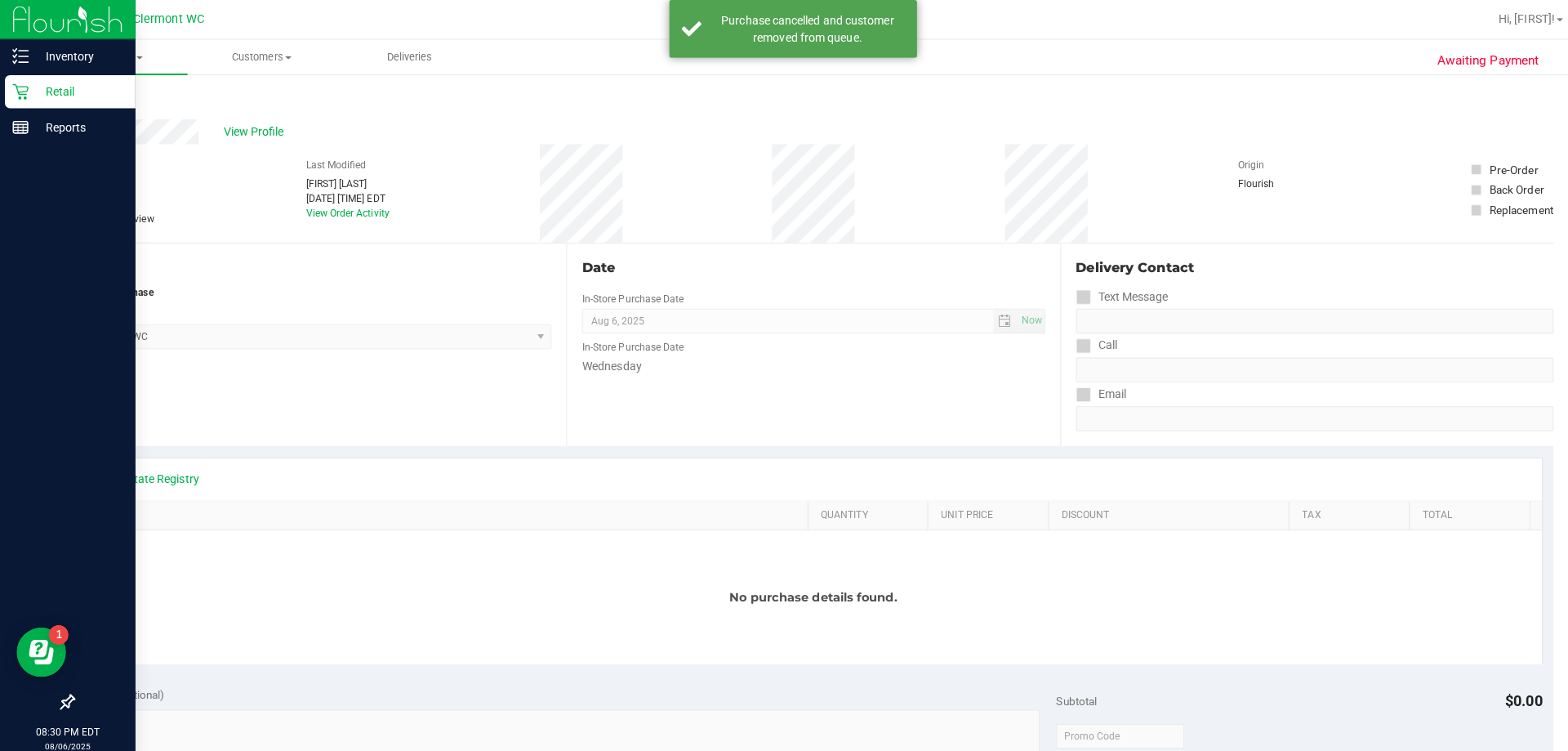 click 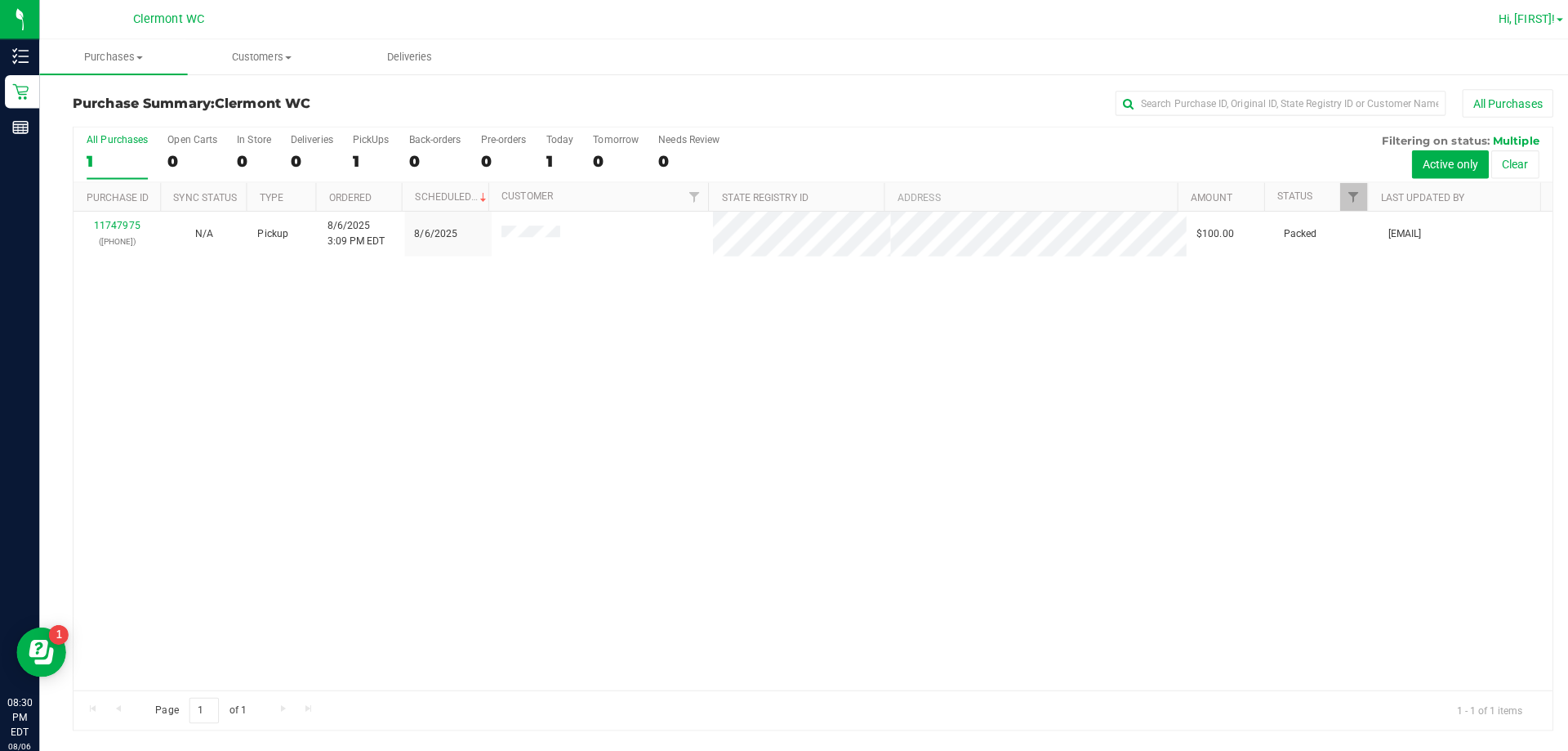 click on "Hi, [FIRST]!" at bounding box center (1513, 19) 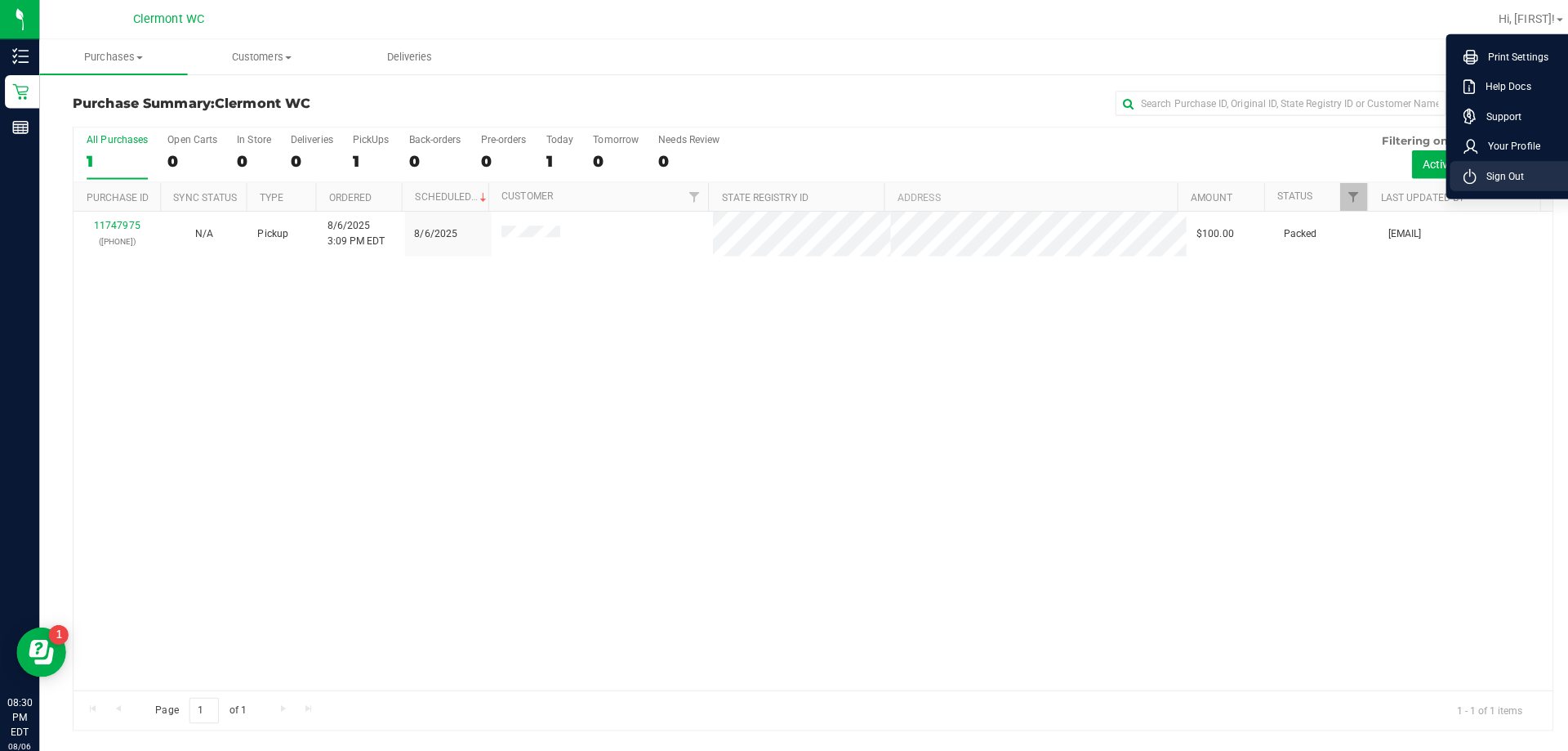 click on "Sign Out" at bounding box center (1483, 174) 